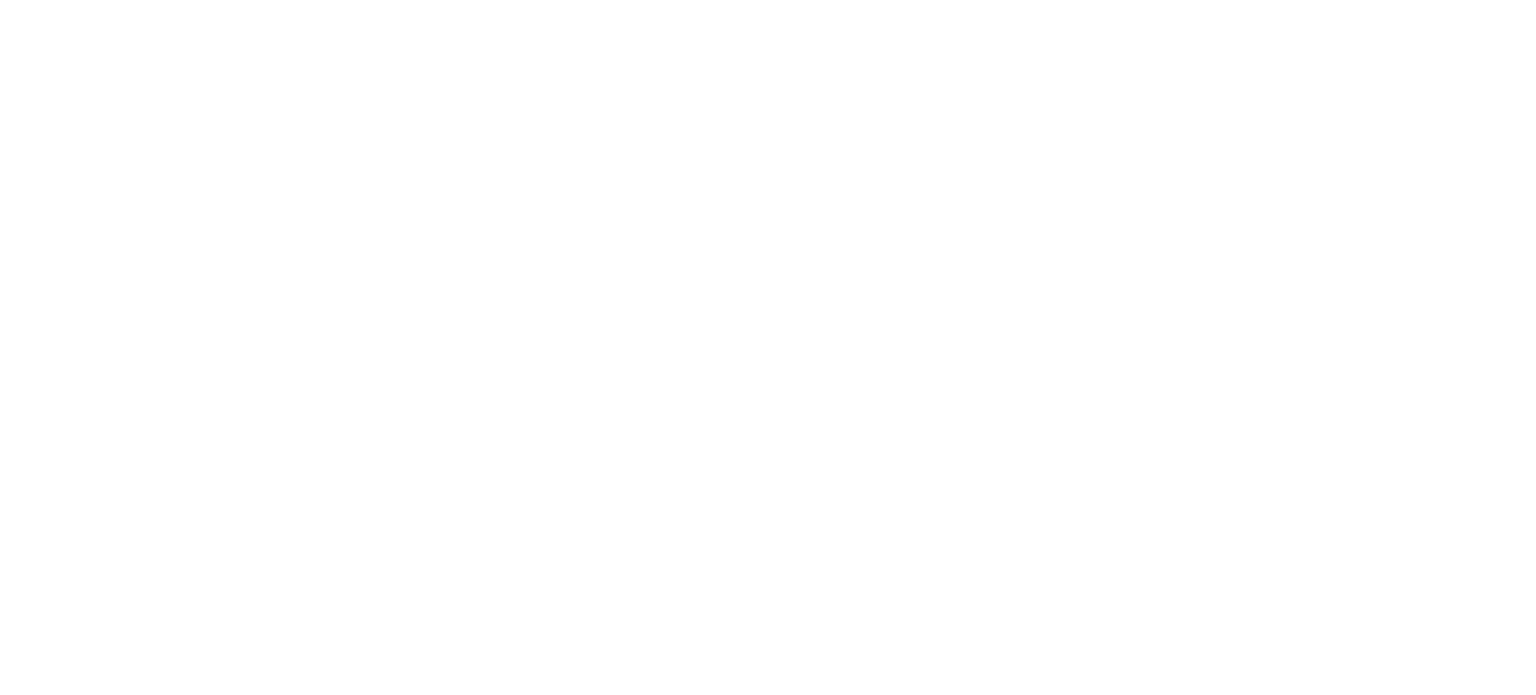 scroll, scrollTop: 0, scrollLeft: 0, axis: both 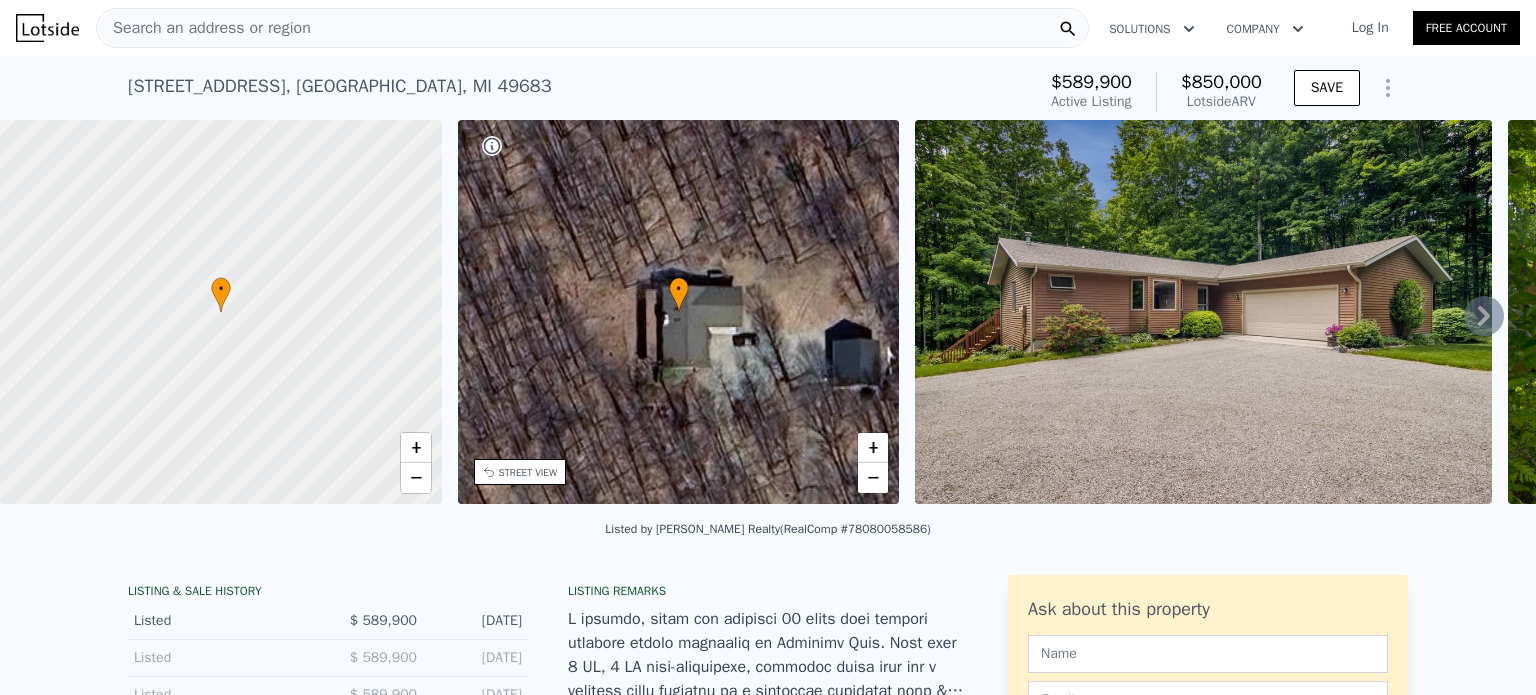 drag, startPoint x: 296, startPoint y: 26, endPoint x: 229, endPoint y: 39, distance: 68.24954 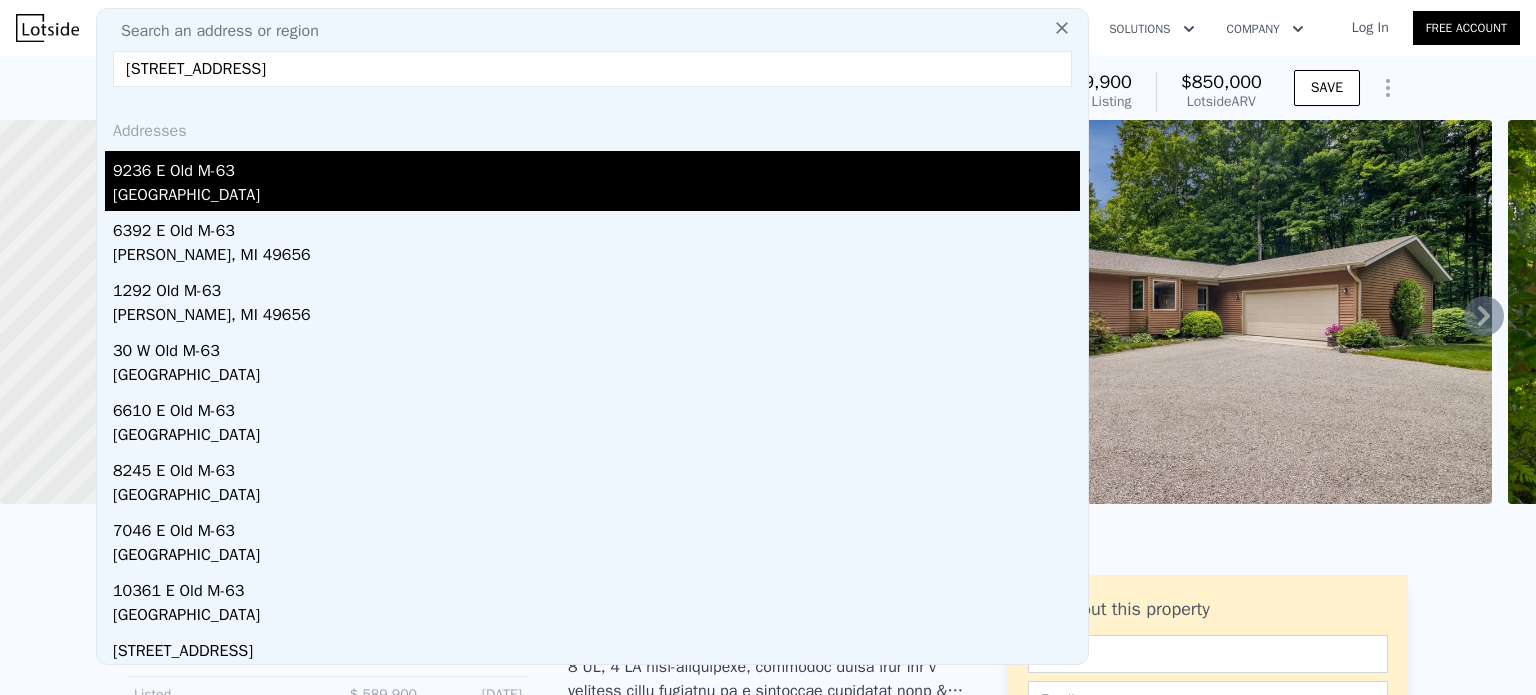 type on "[STREET_ADDRESS]" 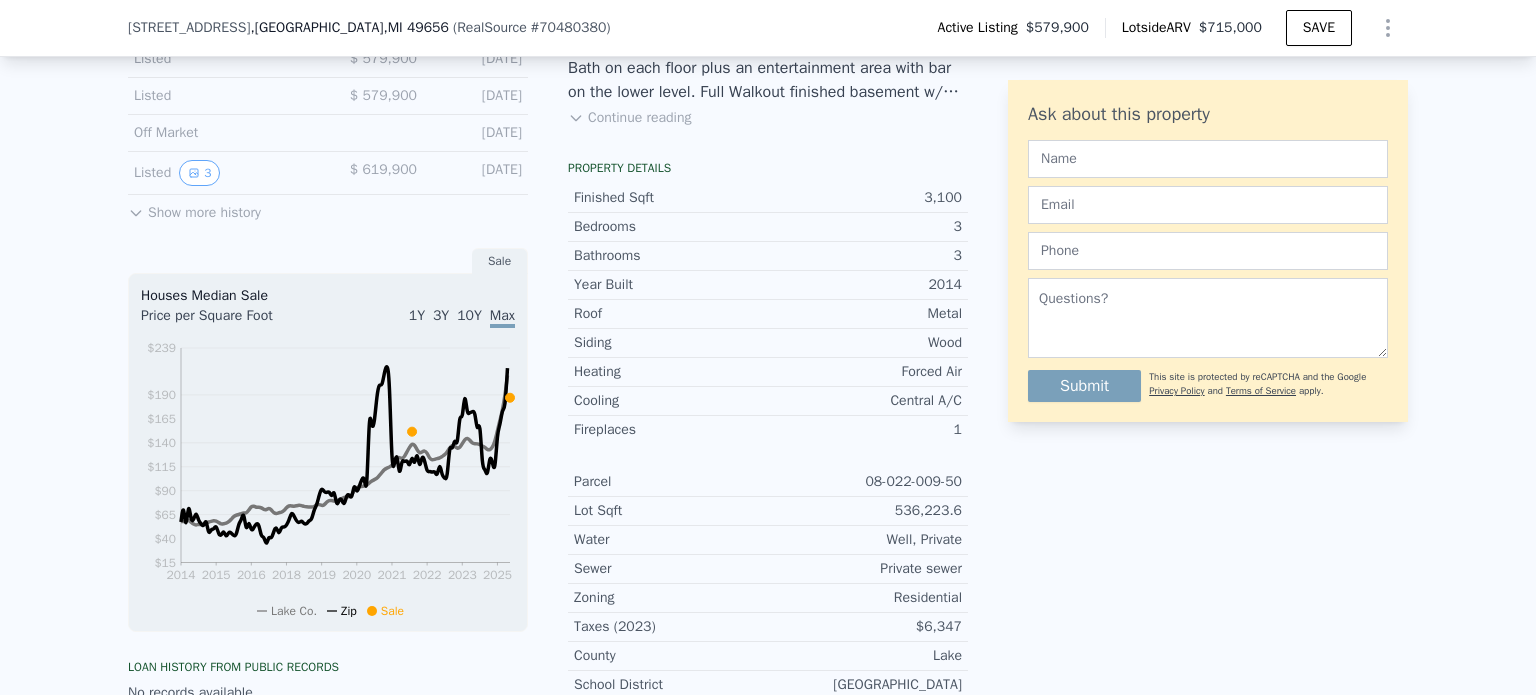 scroll, scrollTop: 292, scrollLeft: 0, axis: vertical 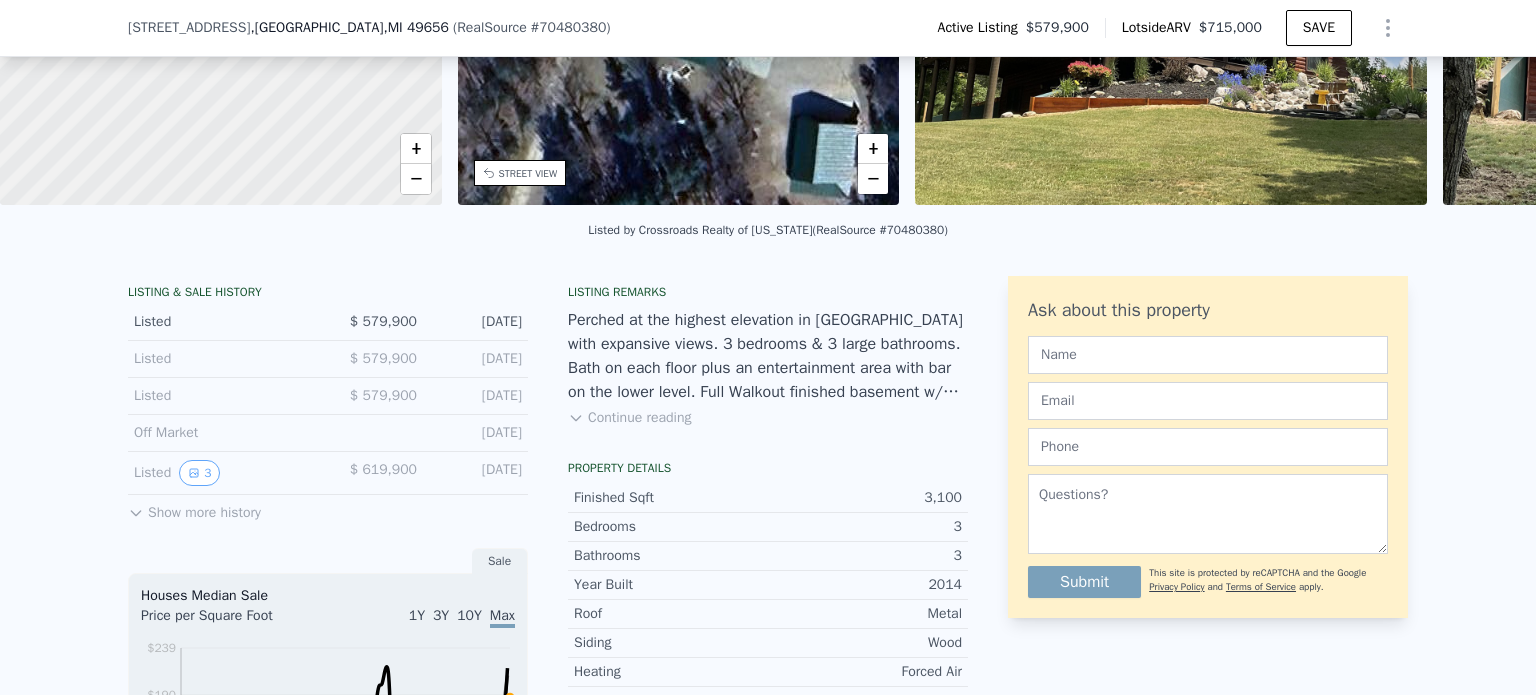 click 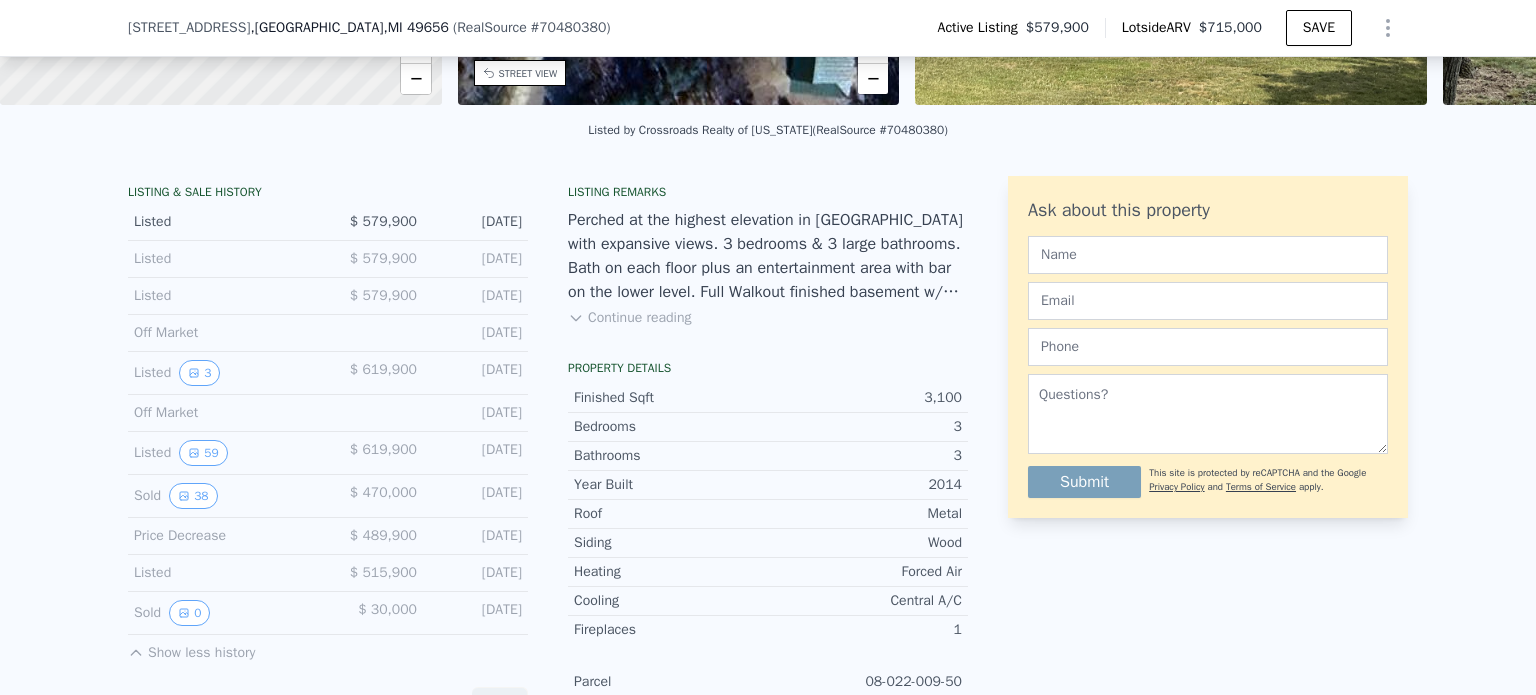 scroll, scrollTop: 492, scrollLeft: 0, axis: vertical 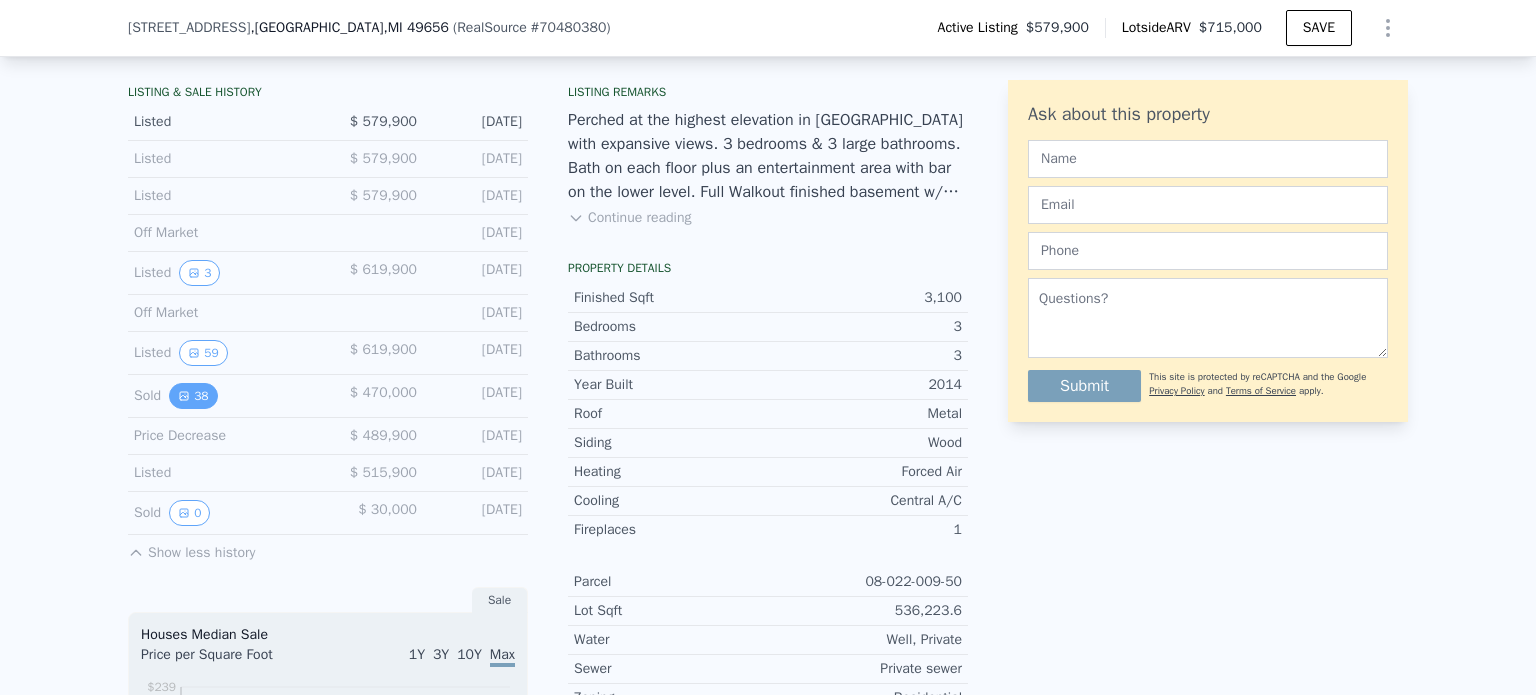 click 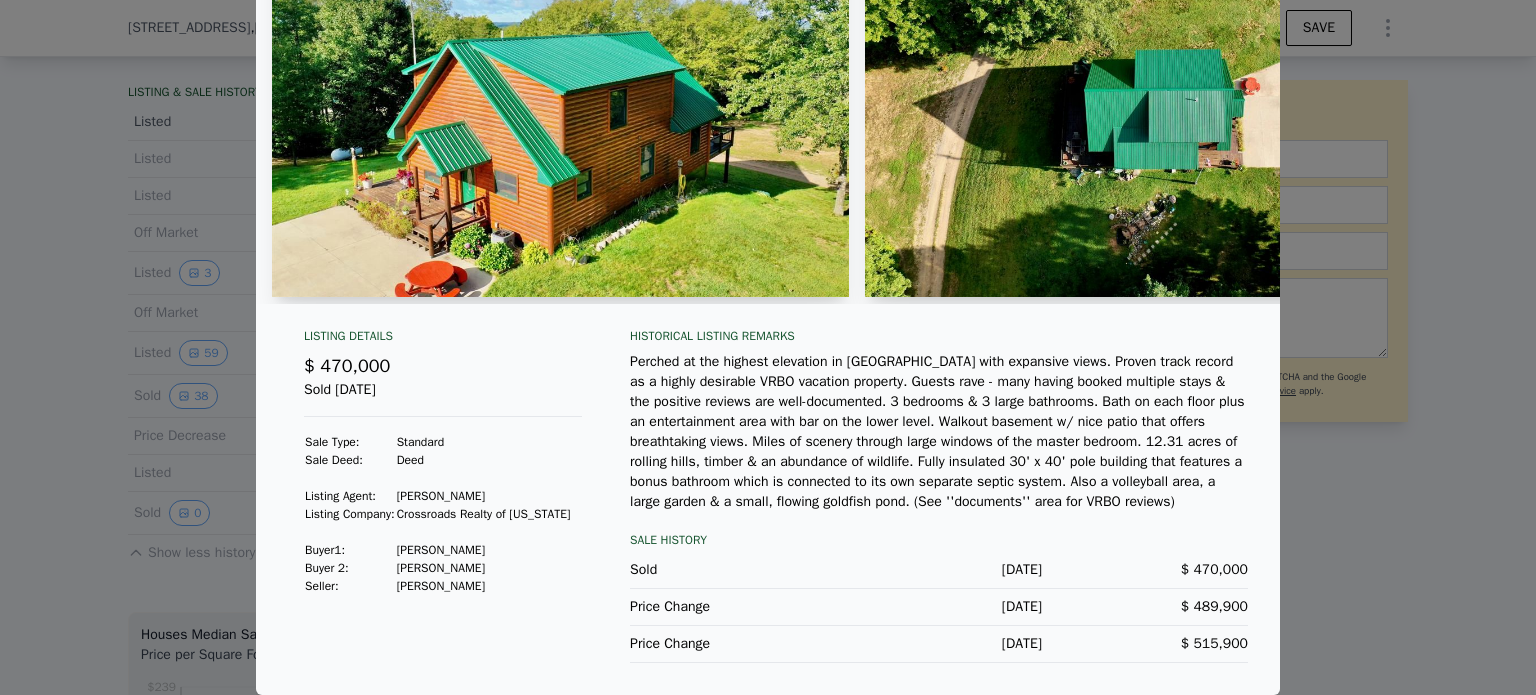 scroll, scrollTop: 170, scrollLeft: 0, axis: vertical 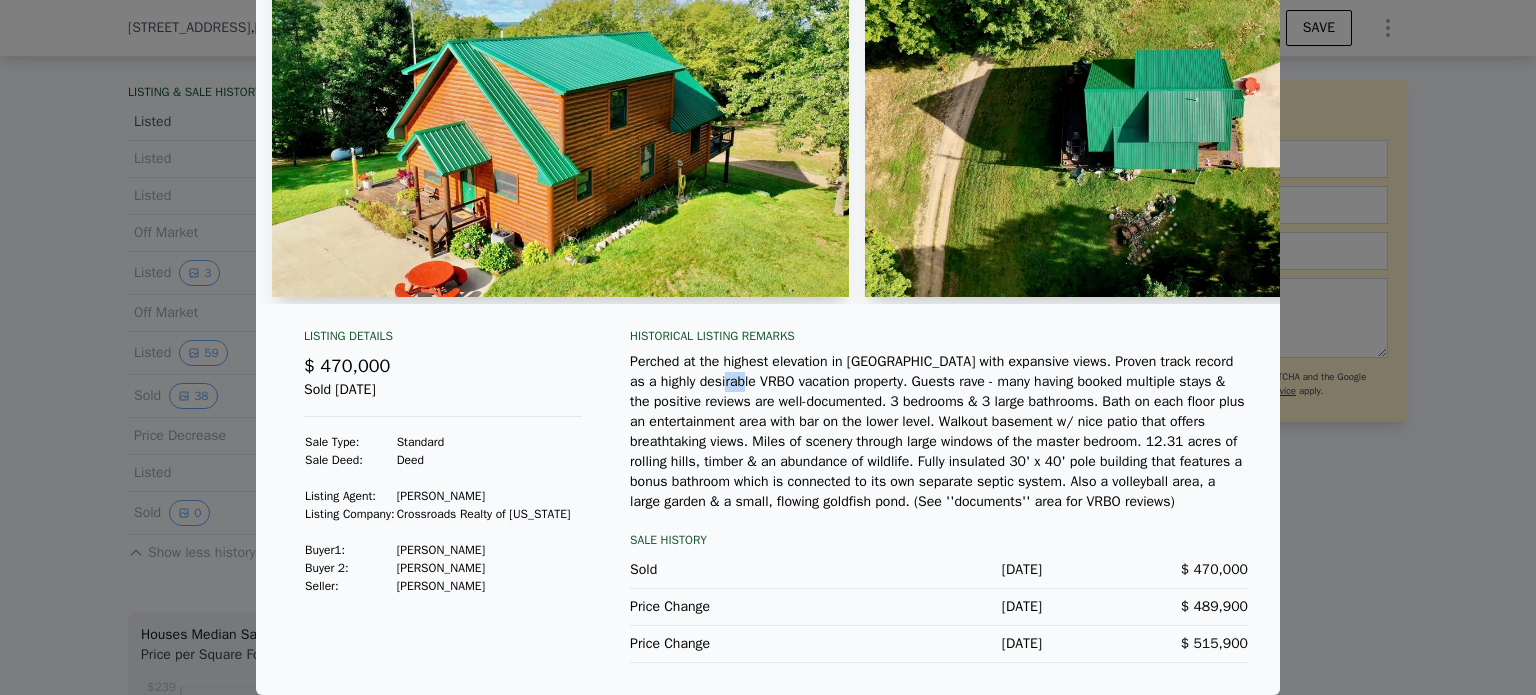 drag, startPoint x: 679, startPoint y: 385, endPoint x: 706, endPoint y: 377, distance: 28.160255 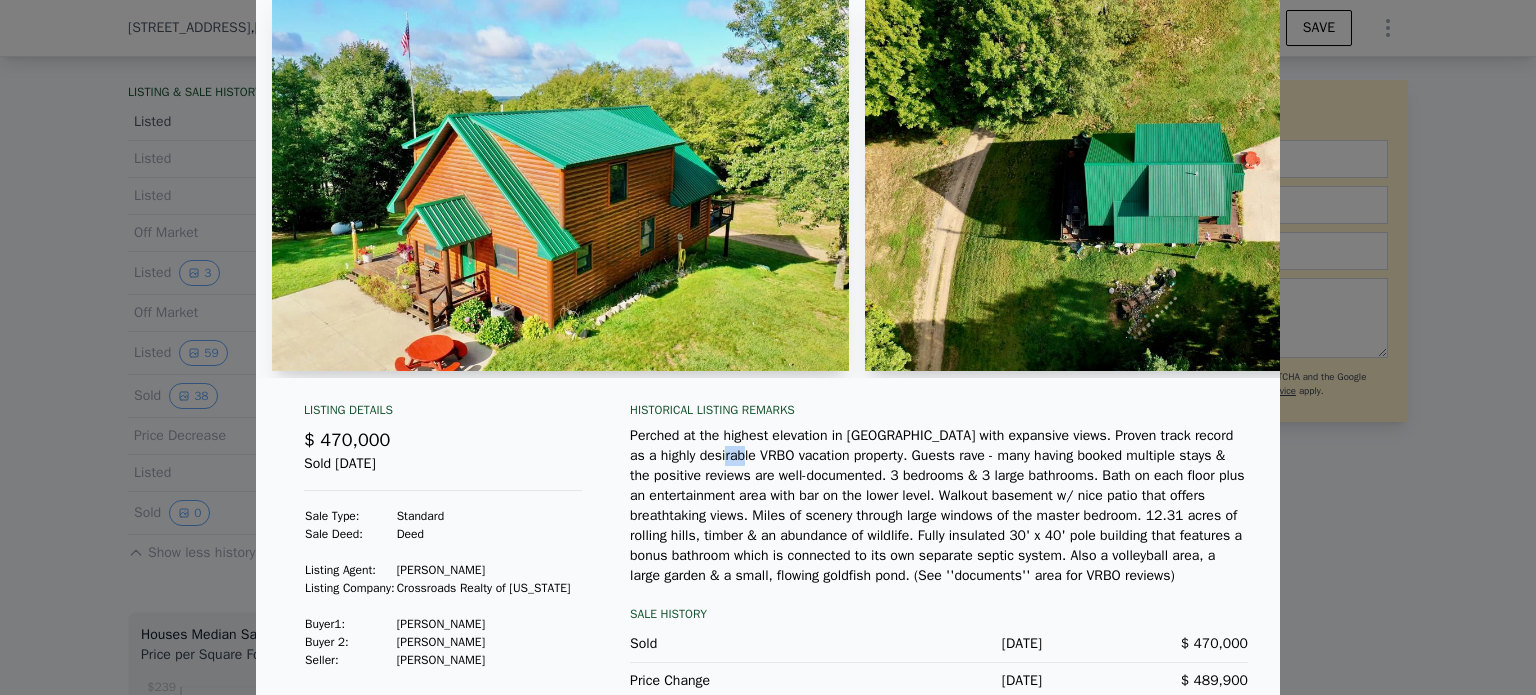 scroll, scrollTop: 0, scrollLeft: 0, axis: both 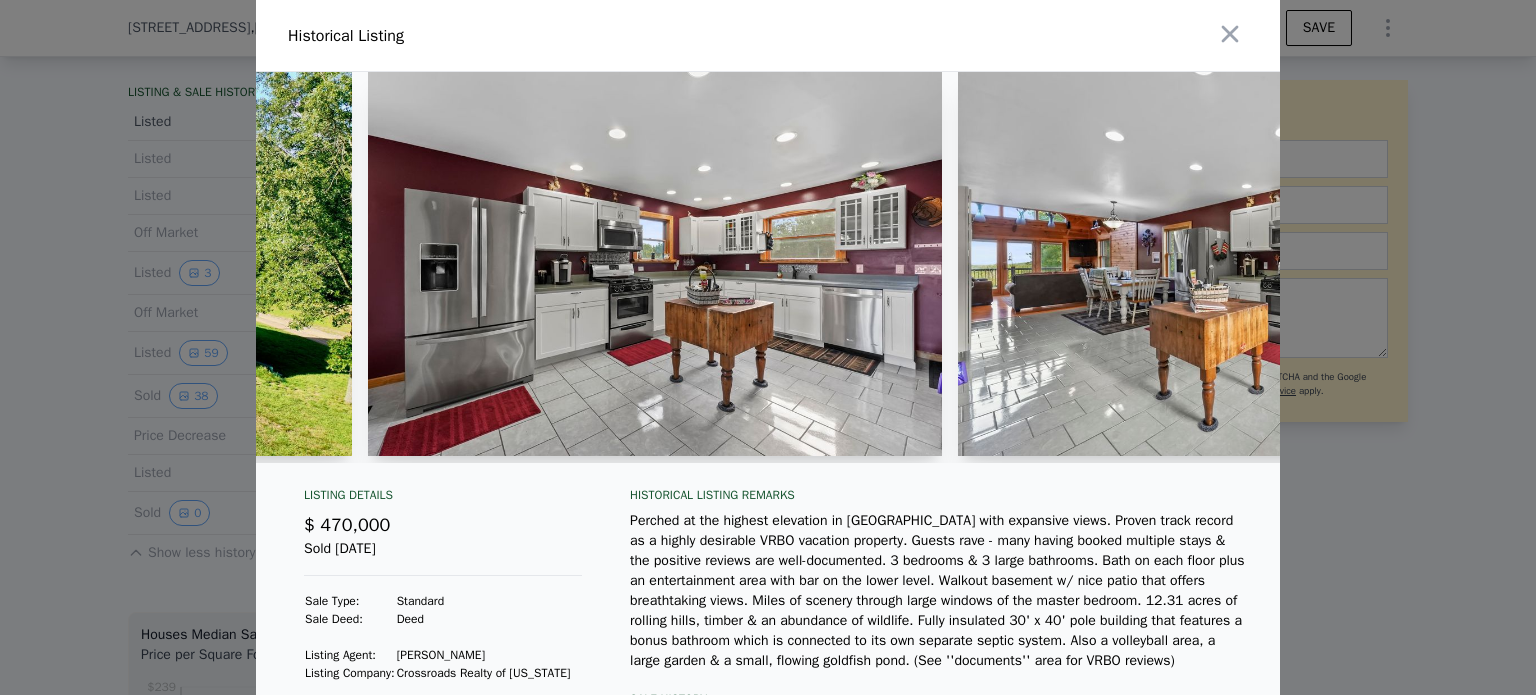 click at bounding box center [655, 267] 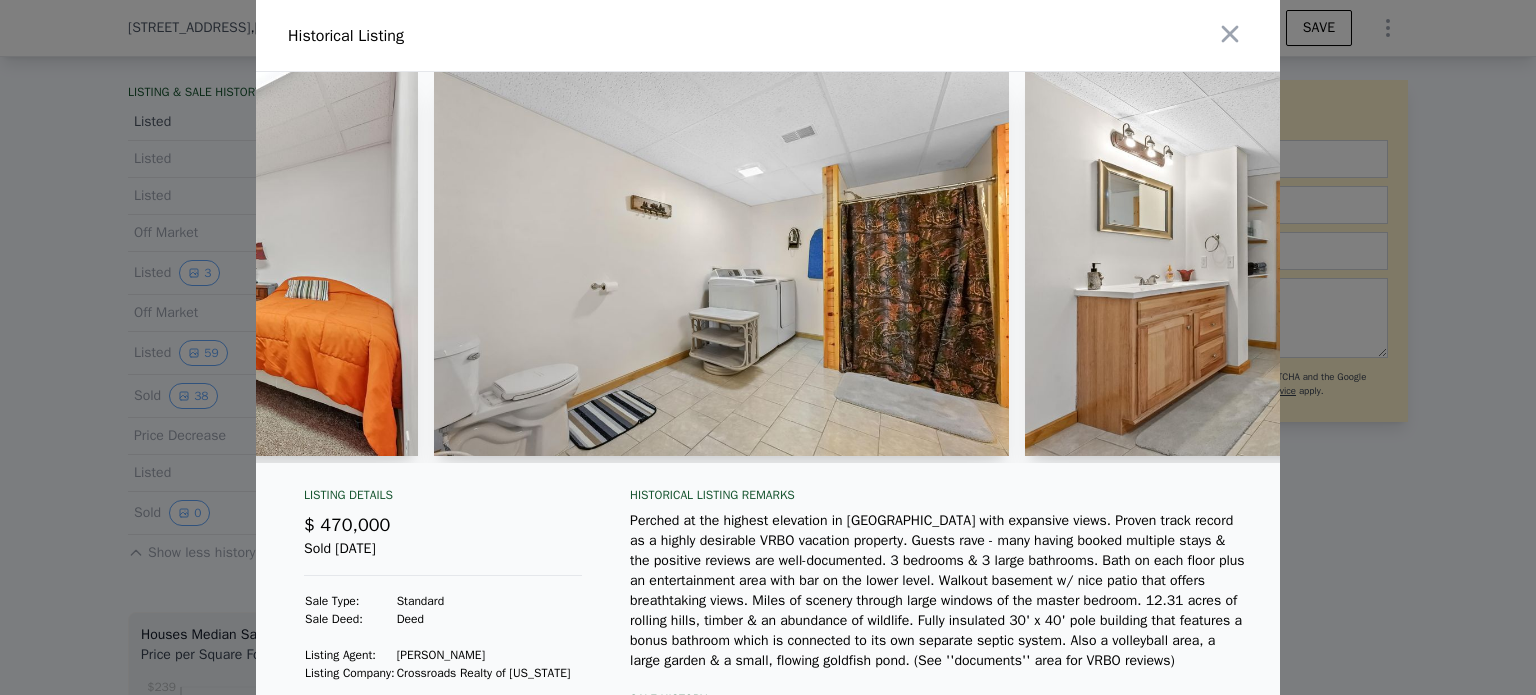 scroll, scrollTop: 0, scrollLeft: 14171, axis: horizontal 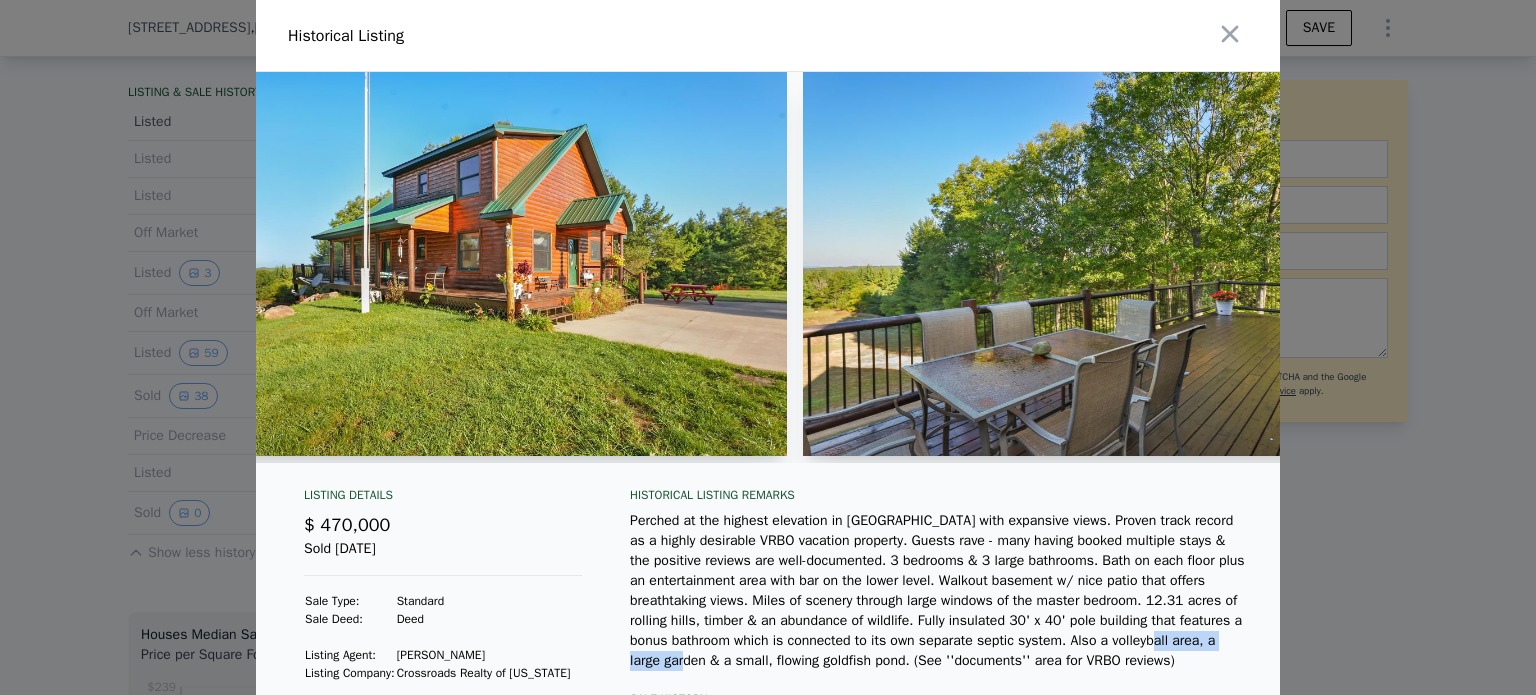 drag, startPoint x: 994, startPoint y: 651, endPoint x: 1121, endPoint y: 651, distance: 127 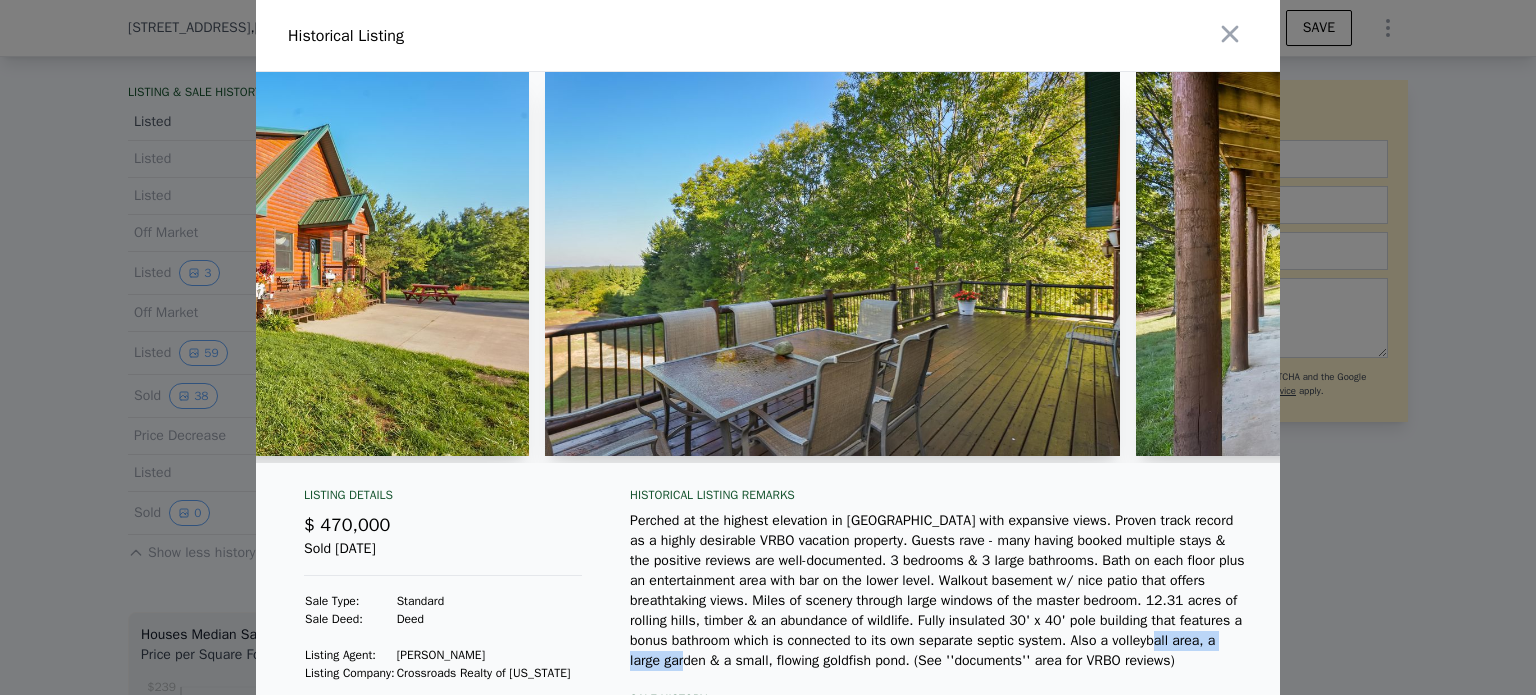 scroll, scrollTop: 0, scrollLeft: 17863, axis: horizontal 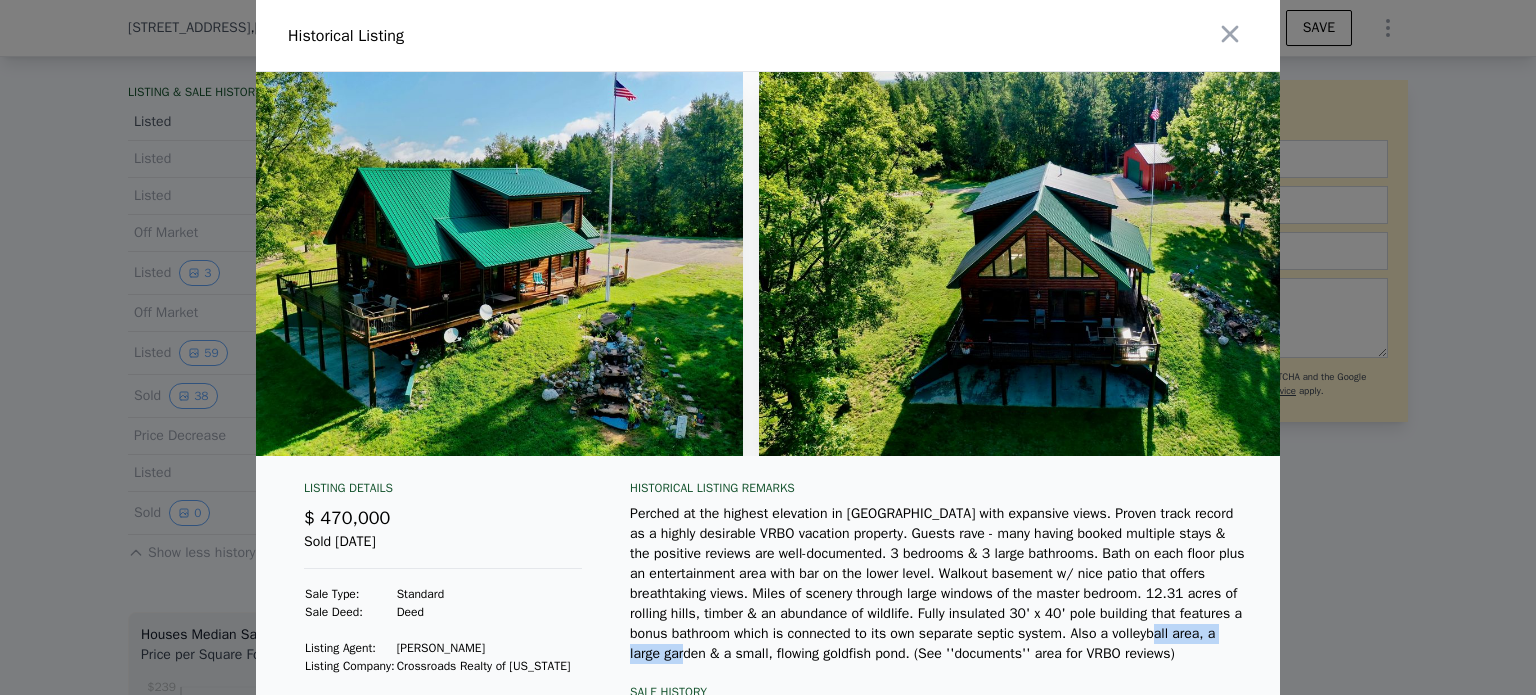 click at bounding box center (455, 264) 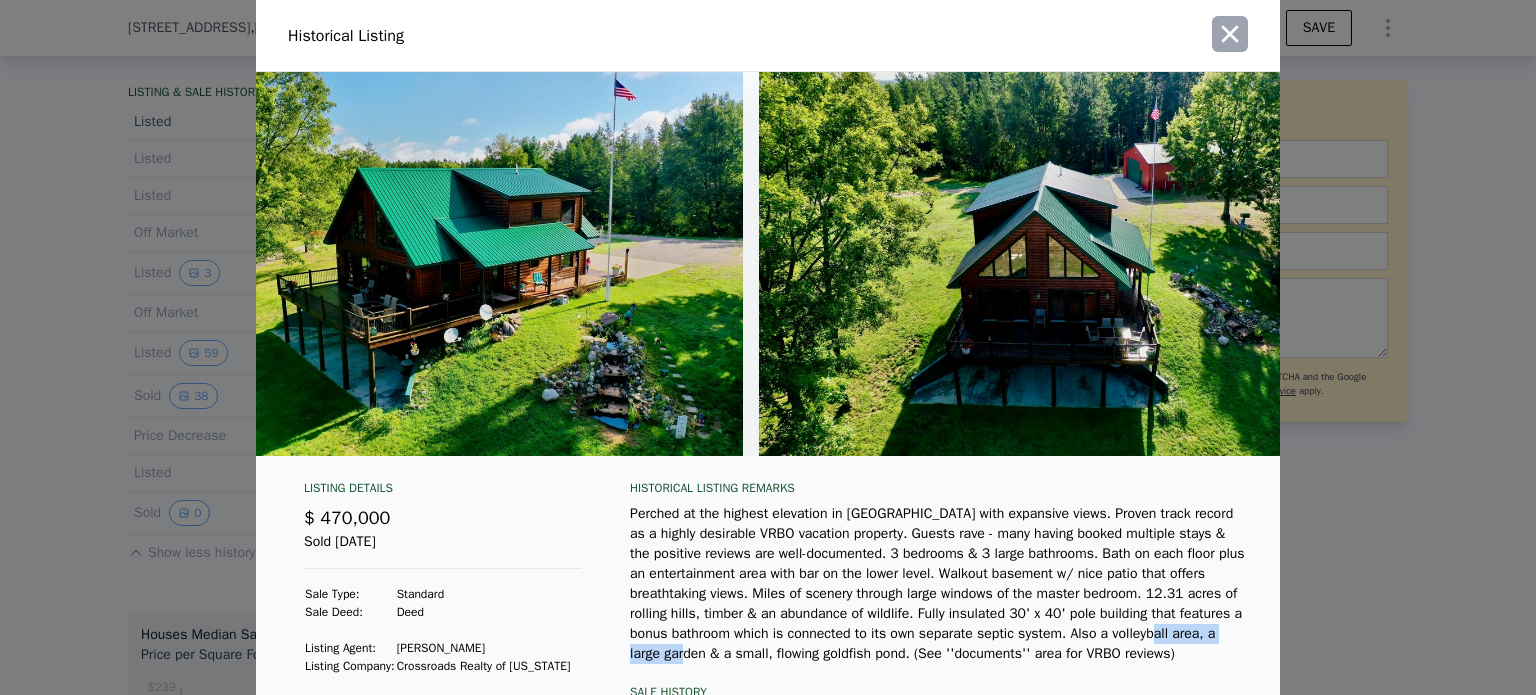 click 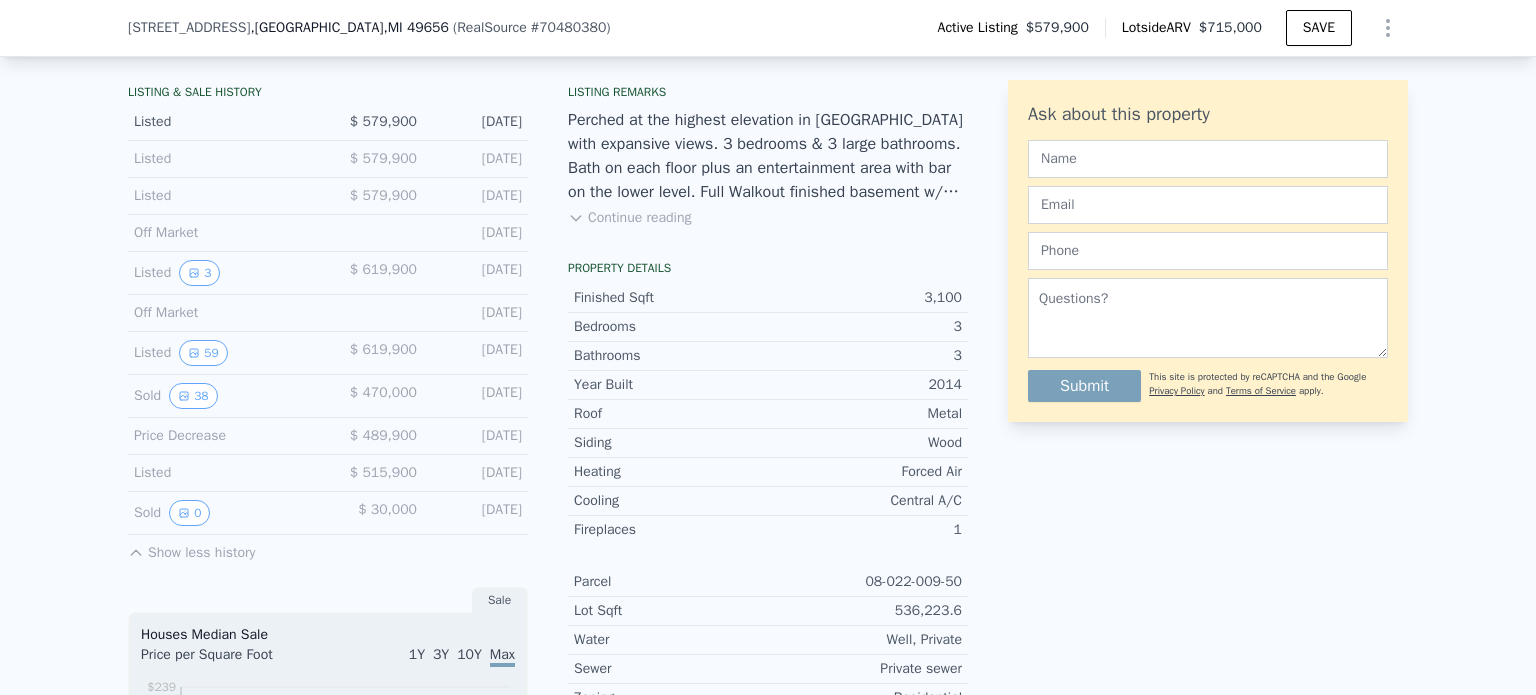 drag, startPoint x: 460, startPoint y: 355, endPoint x: 515, endPoint y: 349, distance: 55.326305 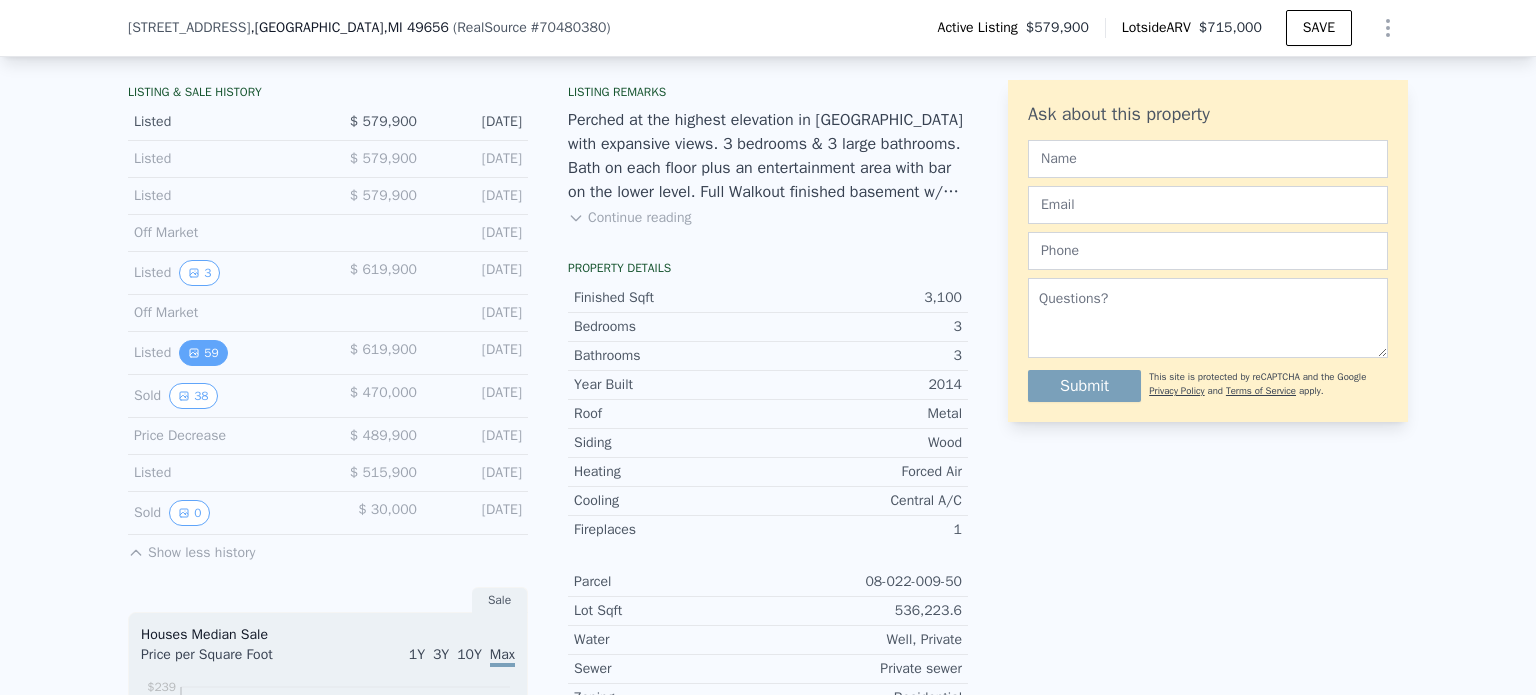click on "59" at bounding box center (203, 353) 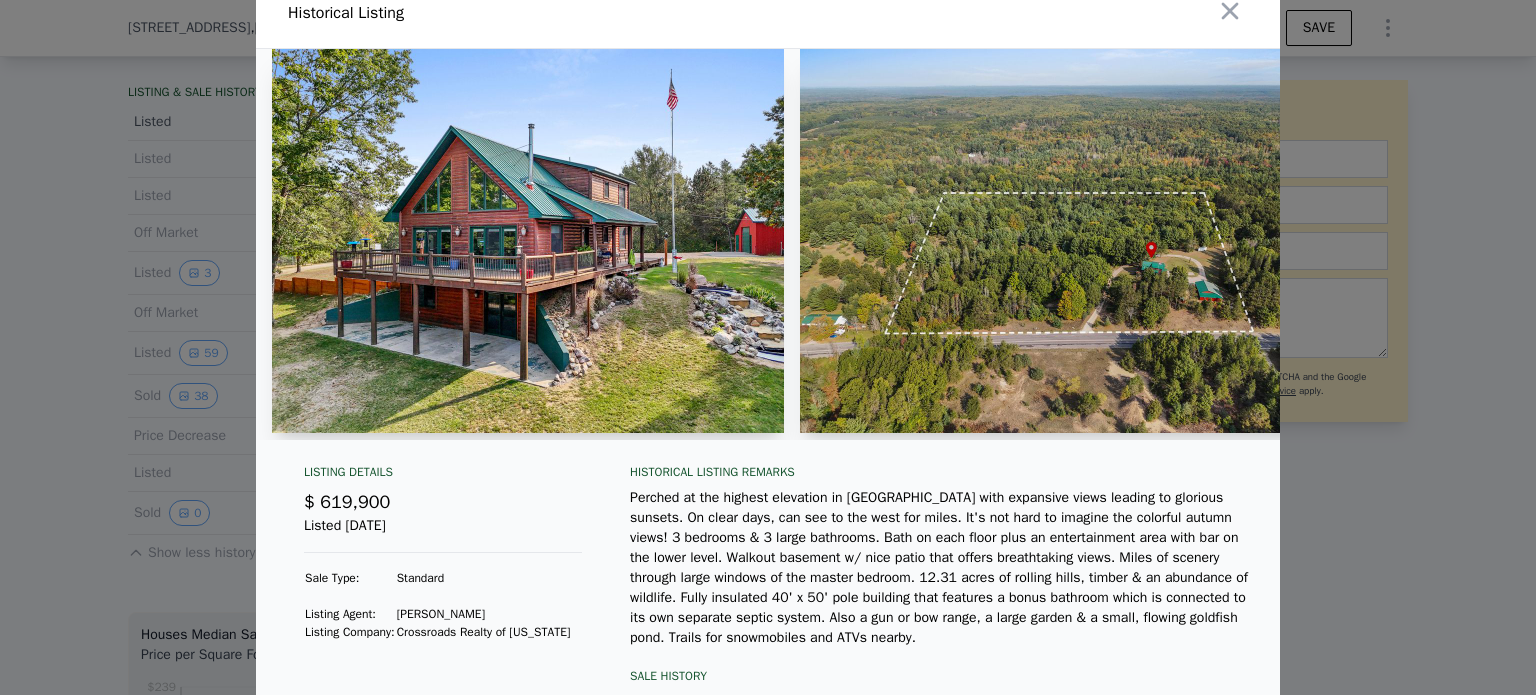 scroll, scrollTop: 0, scrollLeft: 0, axis: both 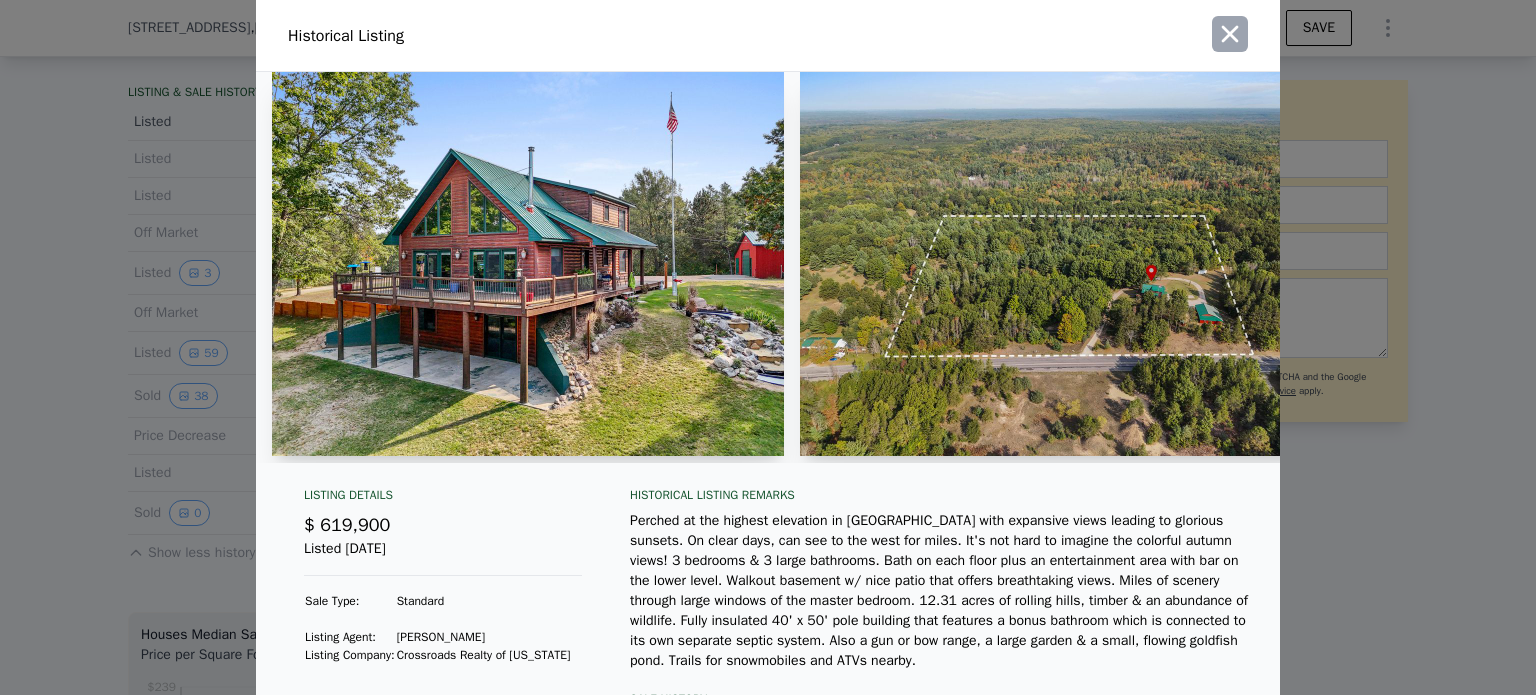 click 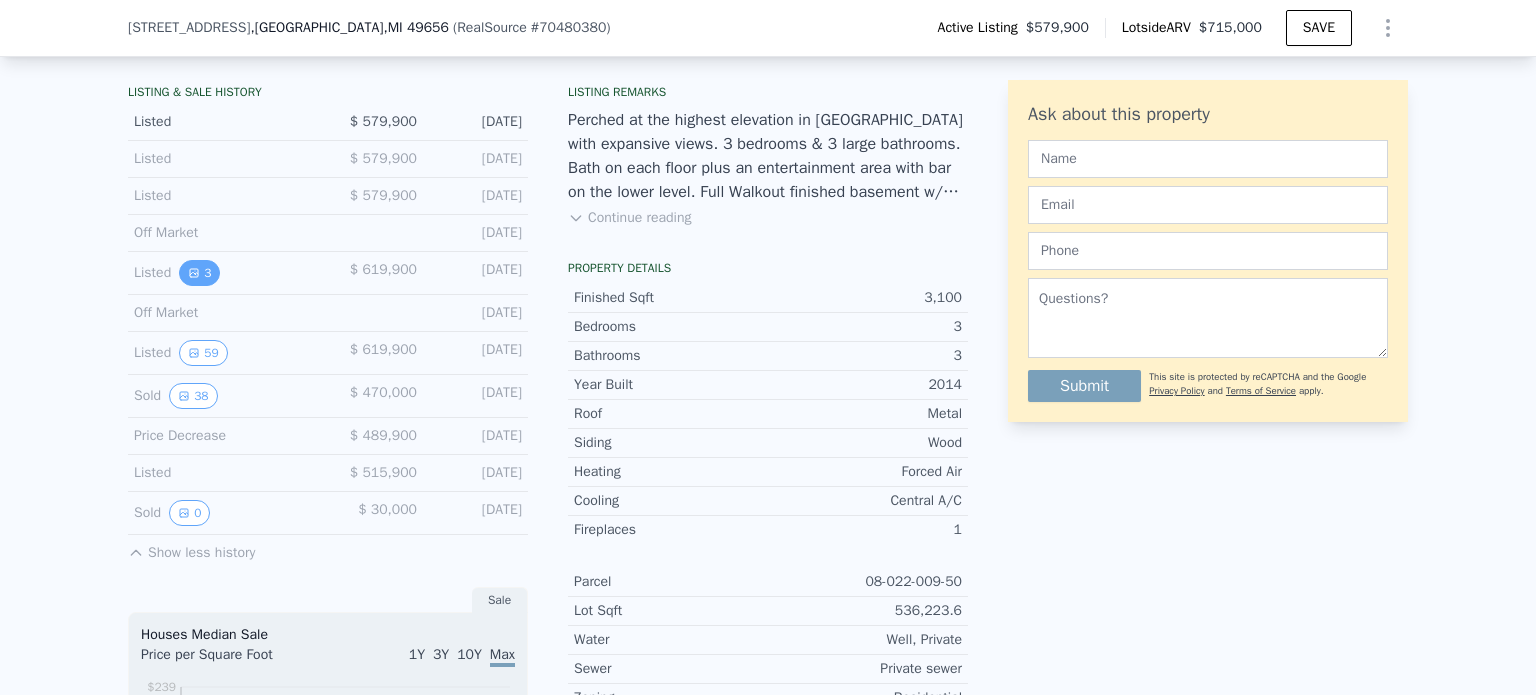 click on "3" at bounding box center (199, 273) 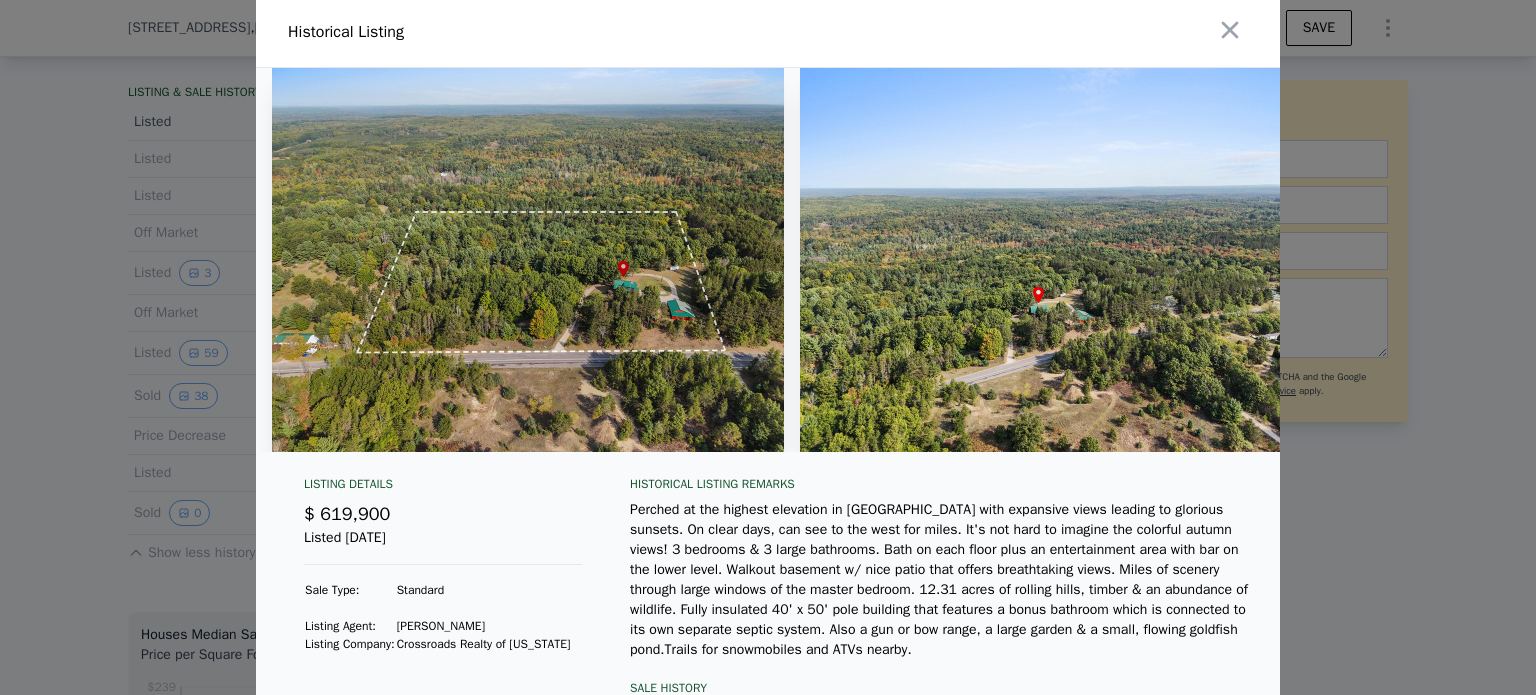 scroll, scrollTop: 0, scrollLeft: 0, axis: both 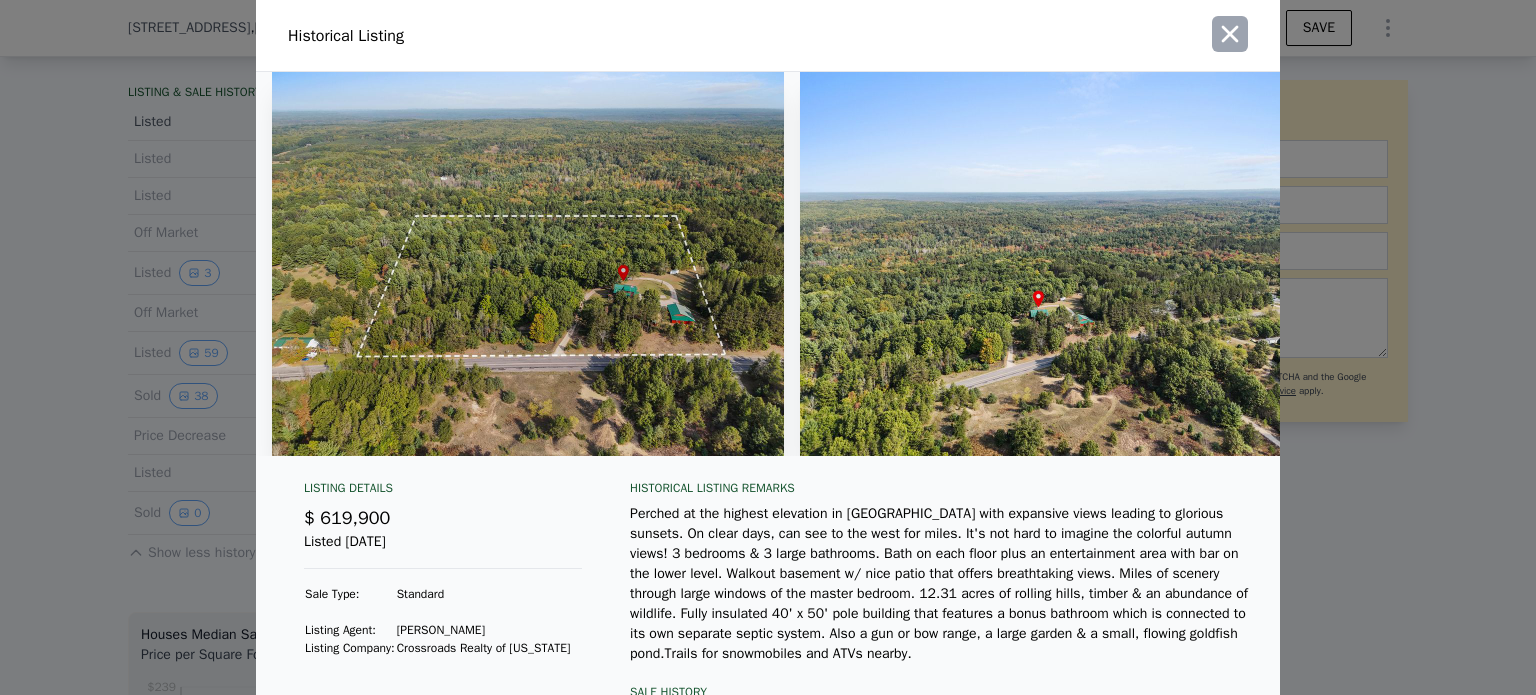 click 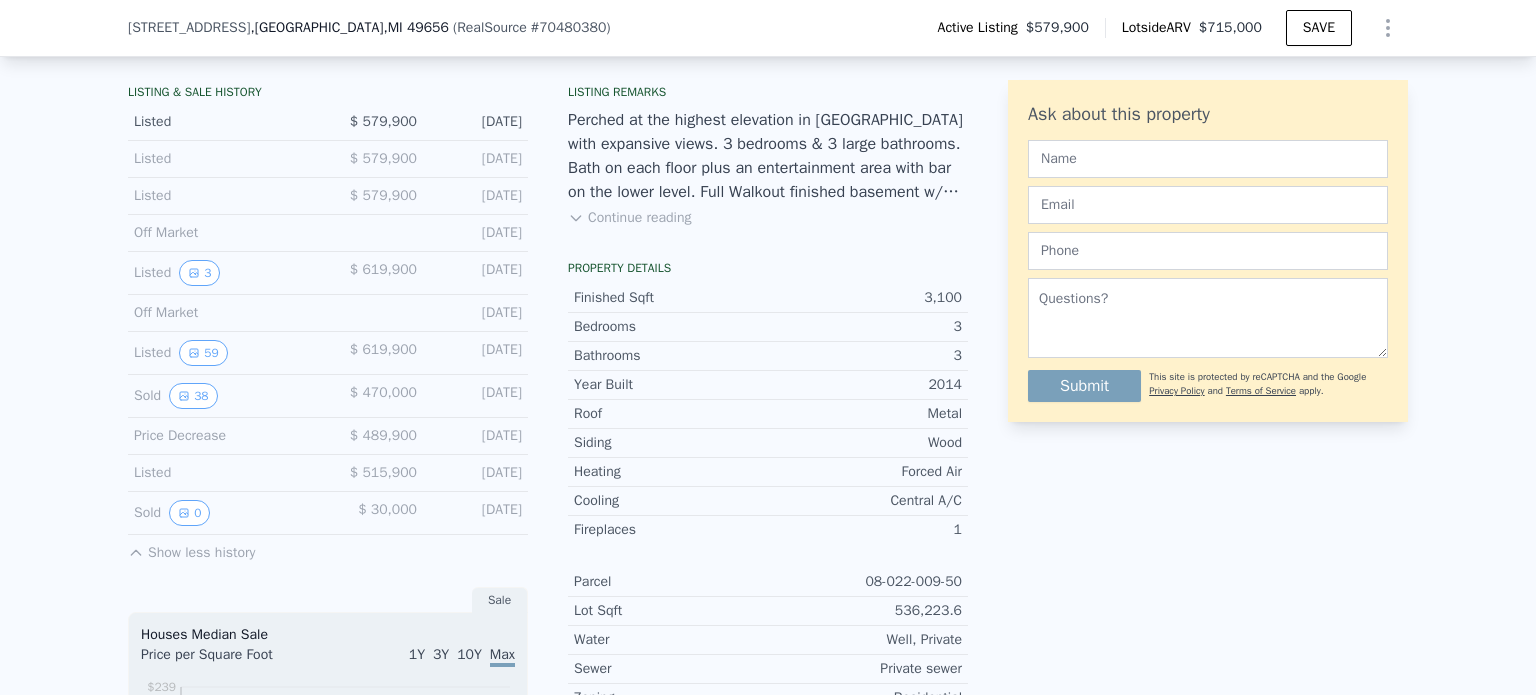 drag, startPoint x: 457, startPoint y: 235, endPoint x: 503, endPoint y: 233, distance: 46.043457 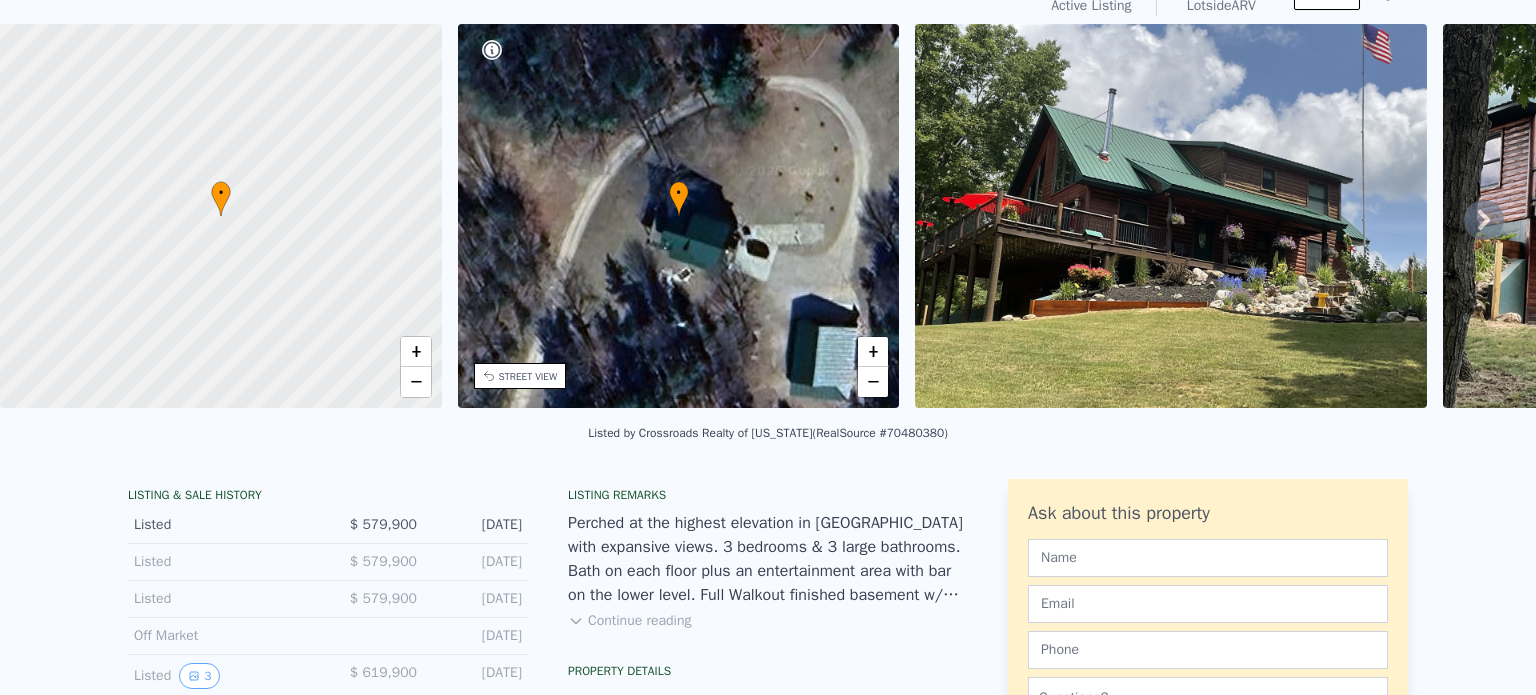 scroll, scrollTop: 100, scrollLeft: 0, axis: vertical 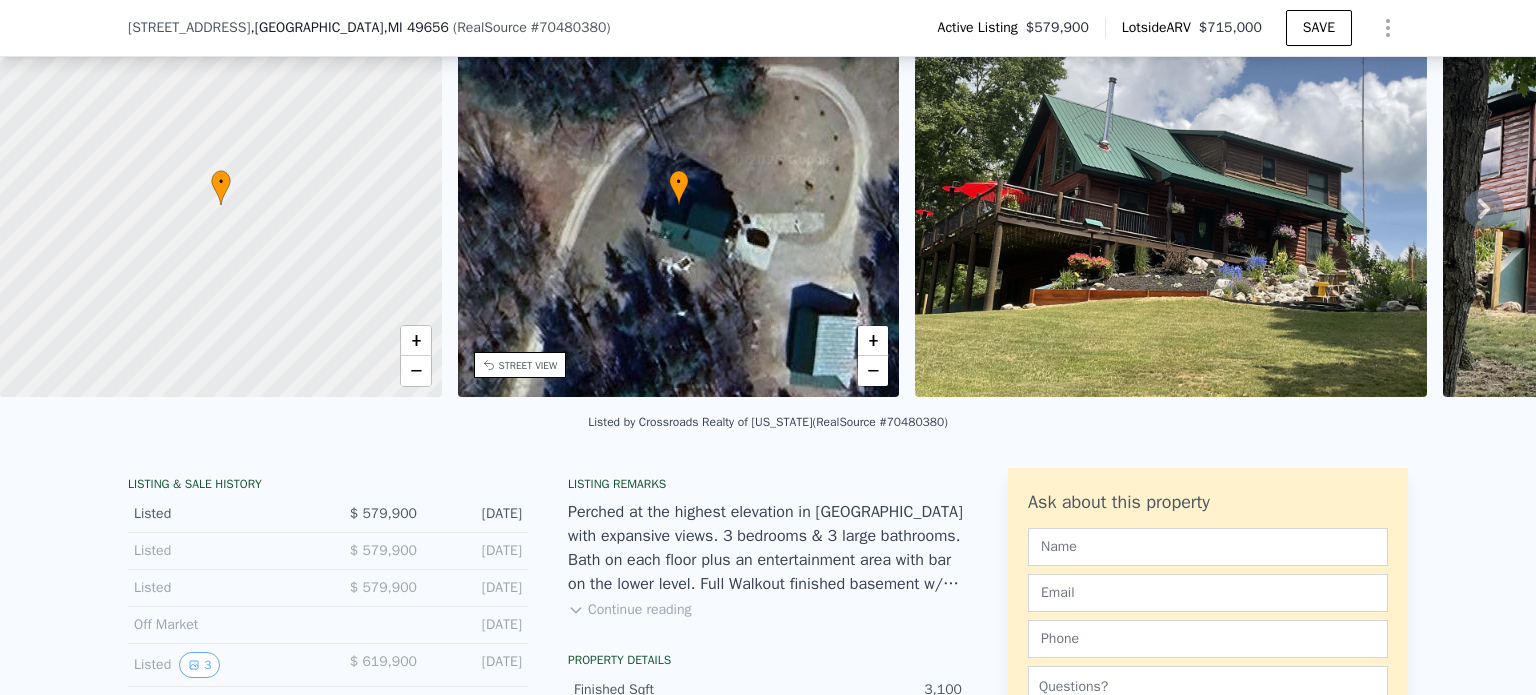 click at bounding box center [221, 205] 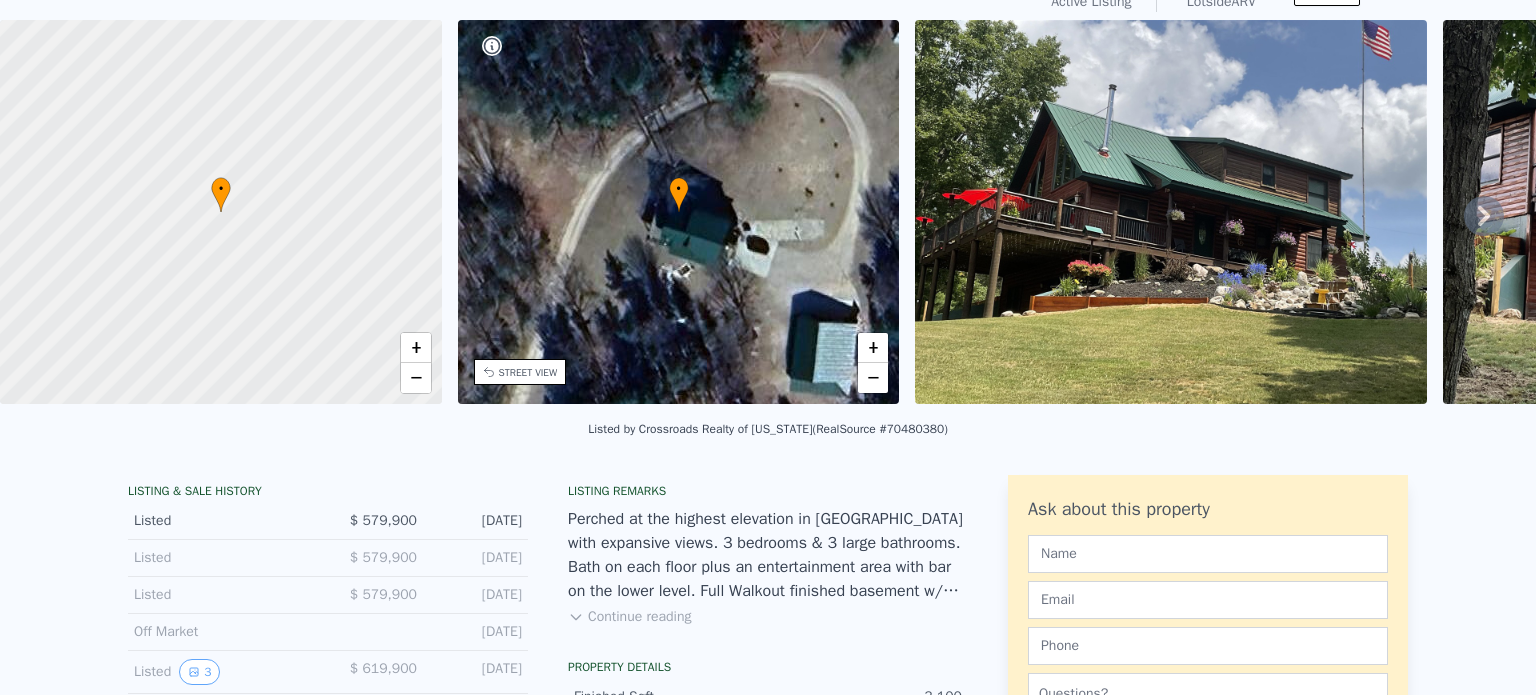 scroll, scrollTop: 7, scrollLeft: 0, axis: vertical 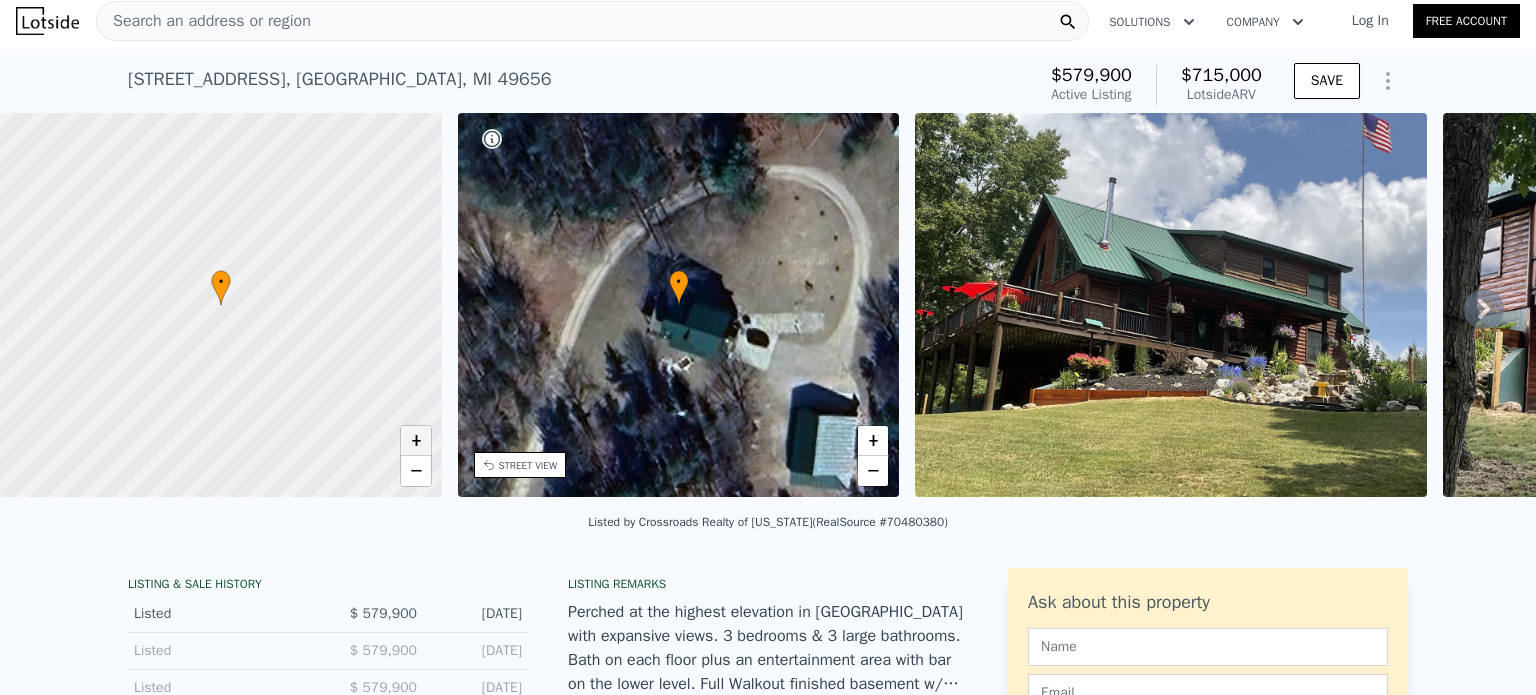 click on "+" at bounding box center (416, 441) 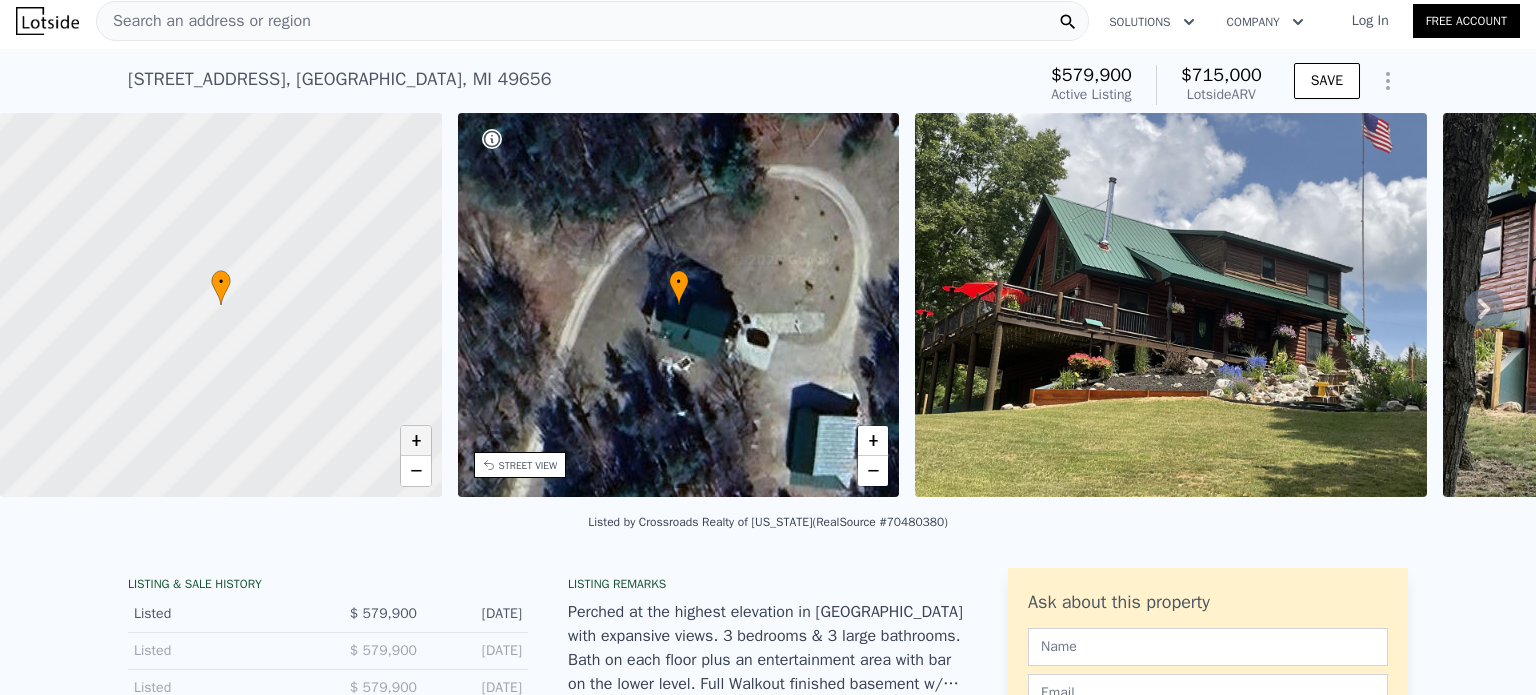 click on "+" at bounding box center (416, 441) 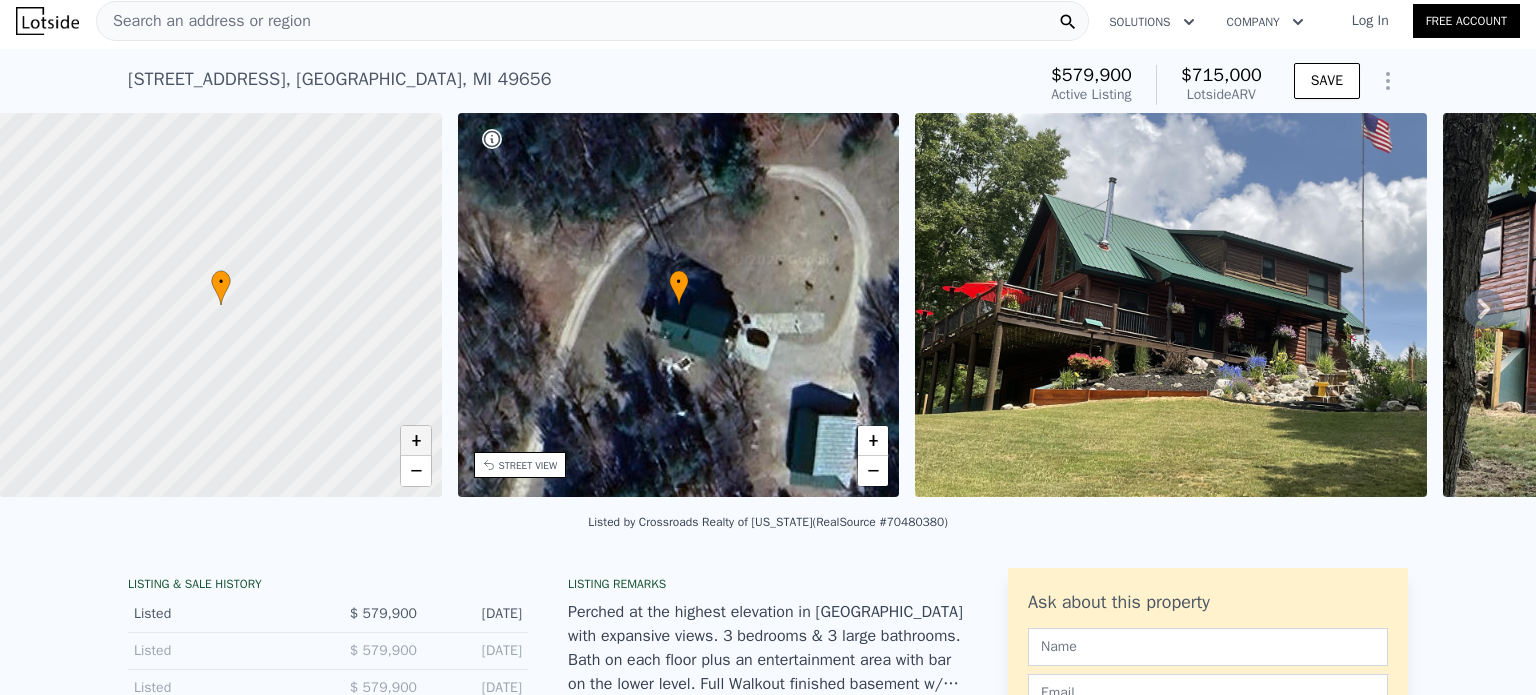 click on "+" at bounding box center (416, 441) 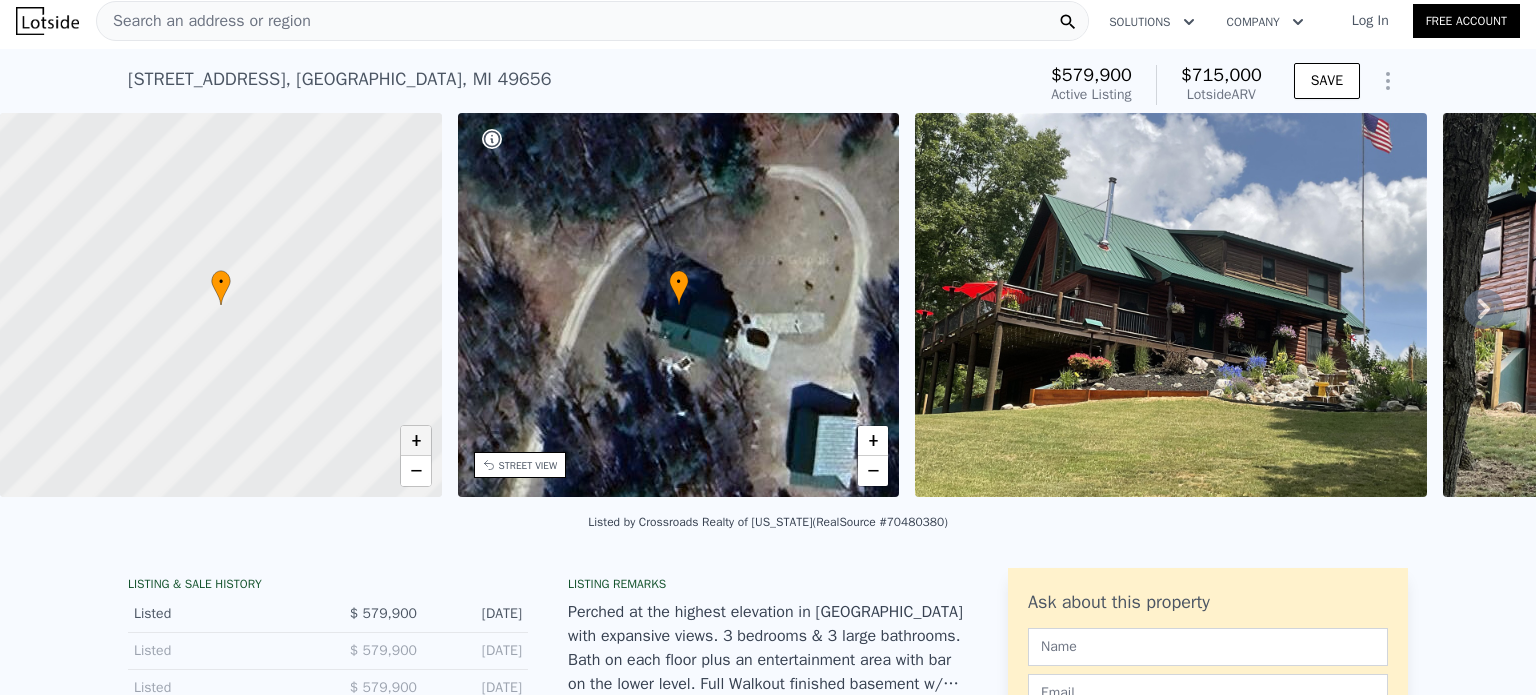 click on "+" at bounding box center [416, 441] 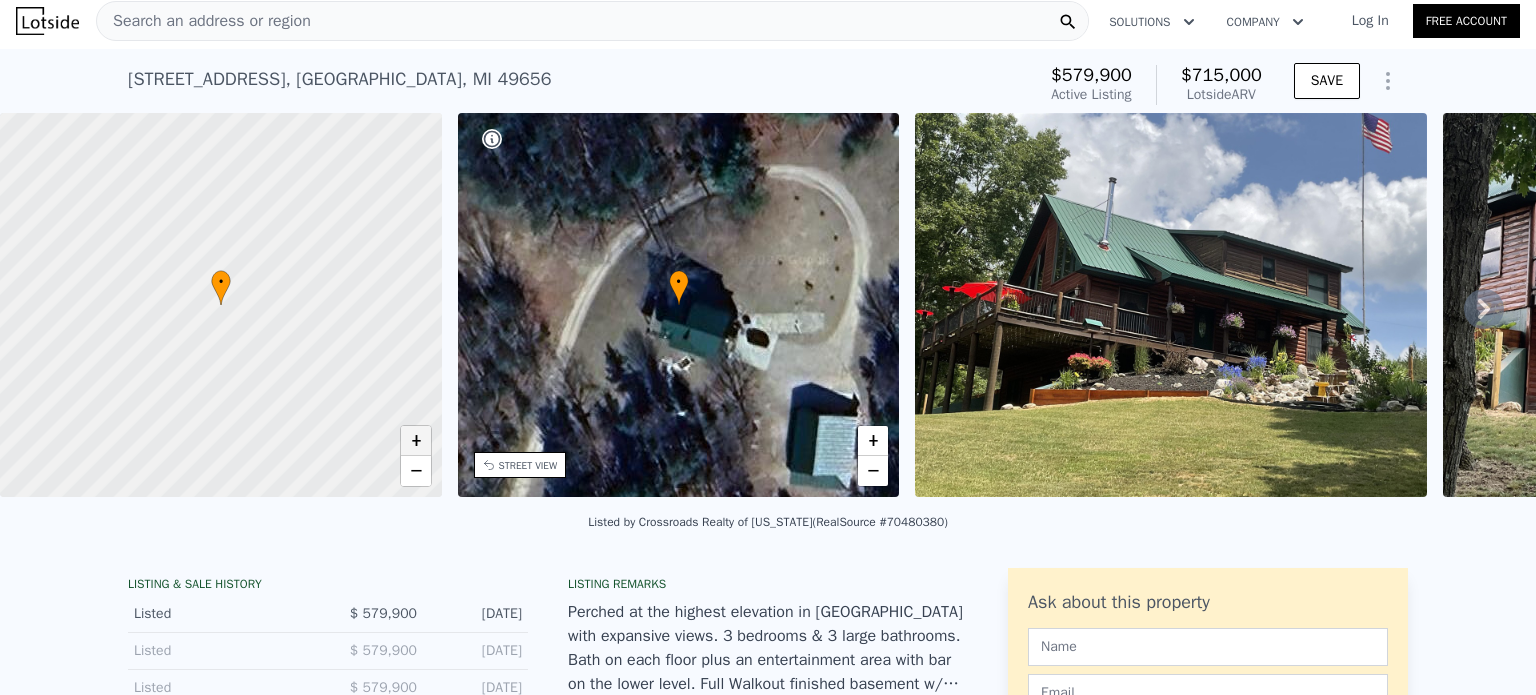 click on "+" at bounding box center [416, 441] 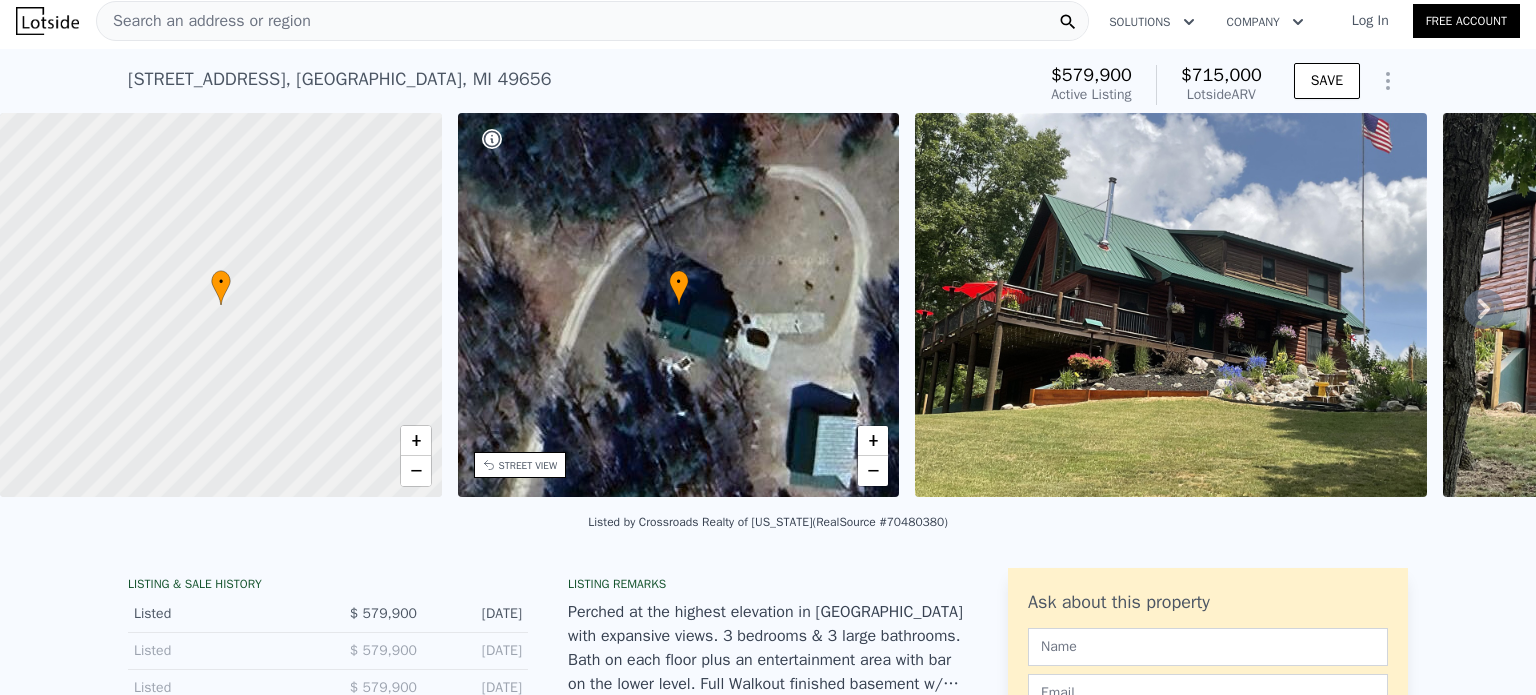 click at bounding box center (1171, 305) 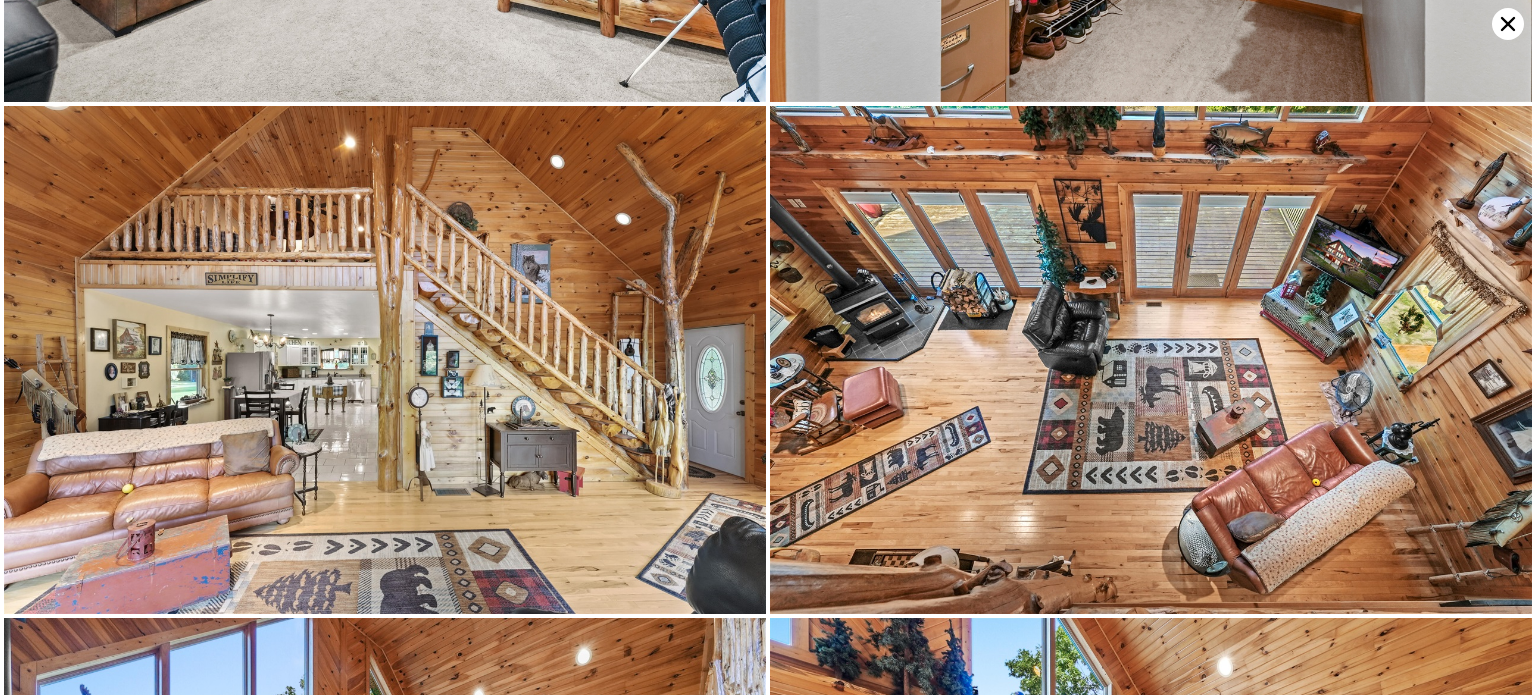 scroll, scrollTop: 5198, scrollLeft: 0, axis: vertical 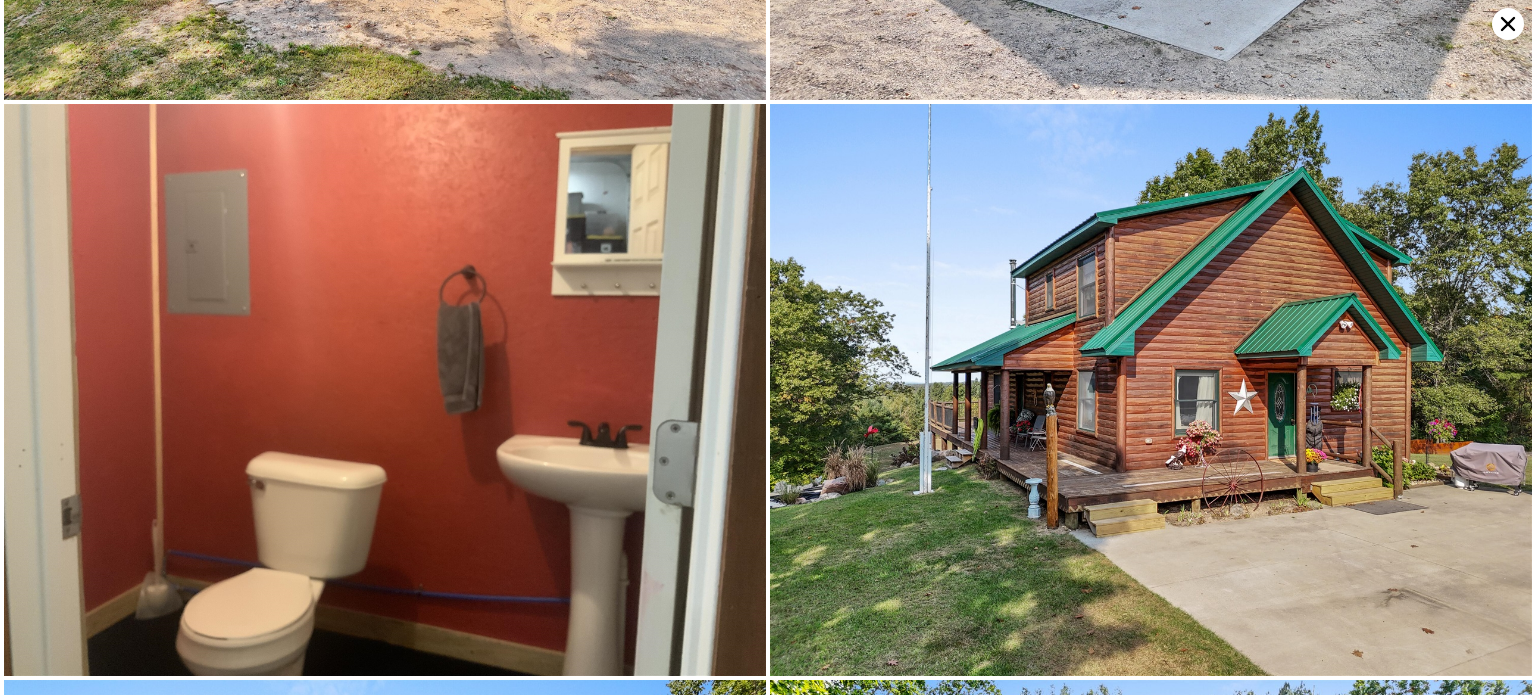 type on "2" 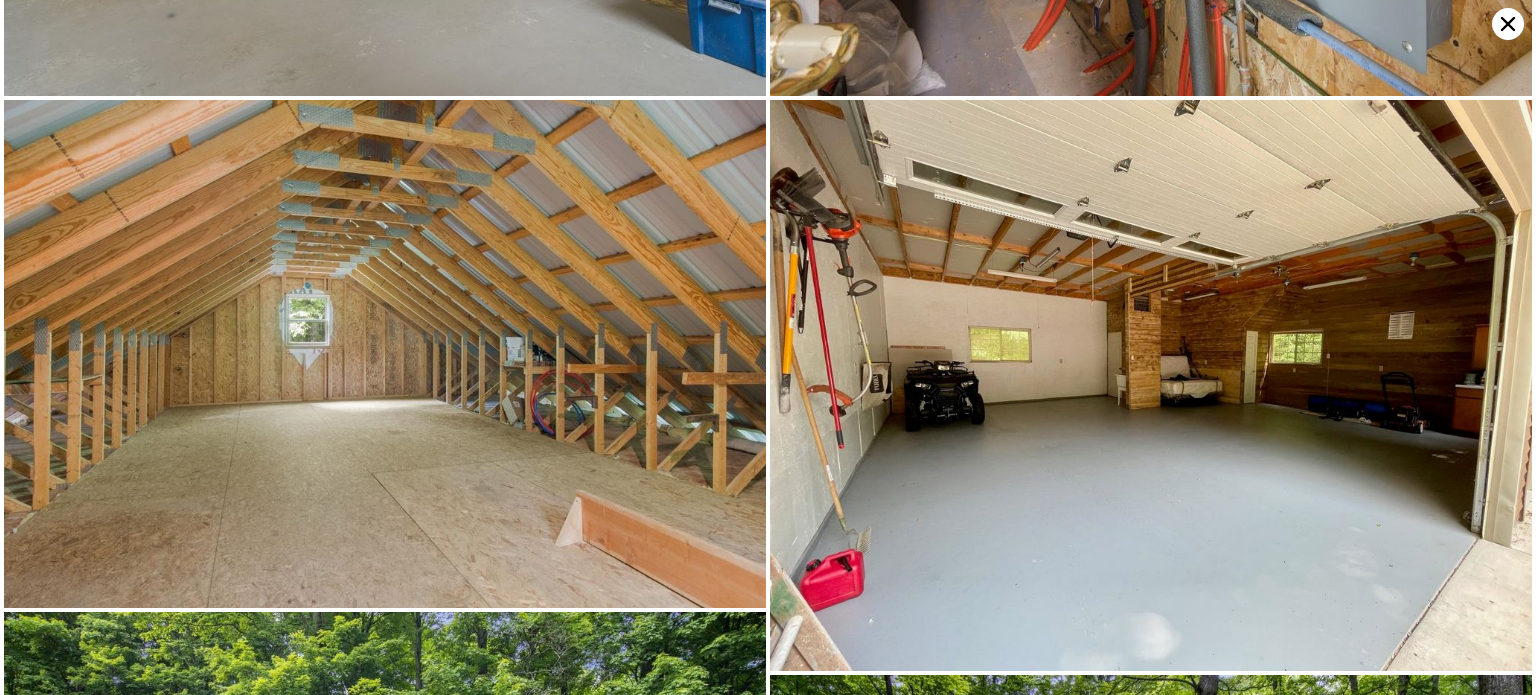 scroll, scrollTop: 10837, scrollLeft: 0, axis: vertical 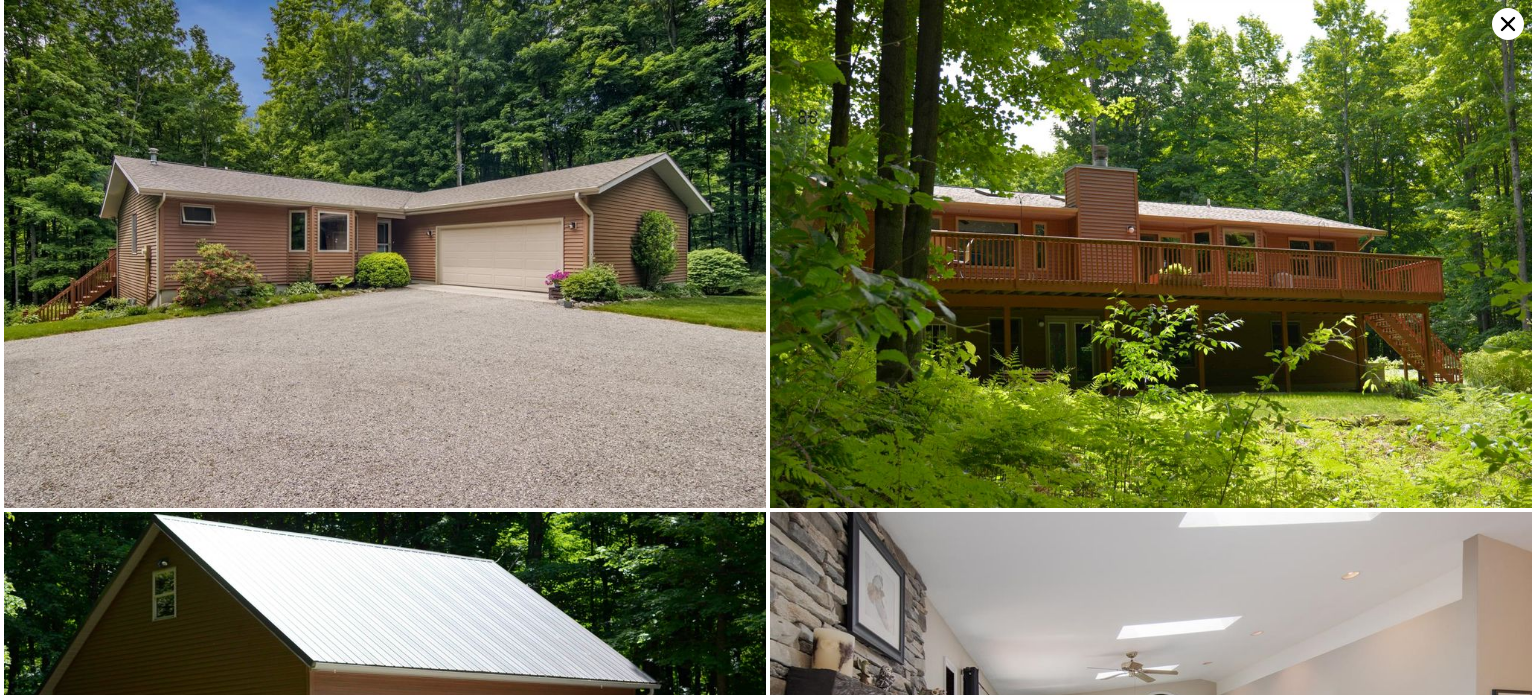 type on "1" 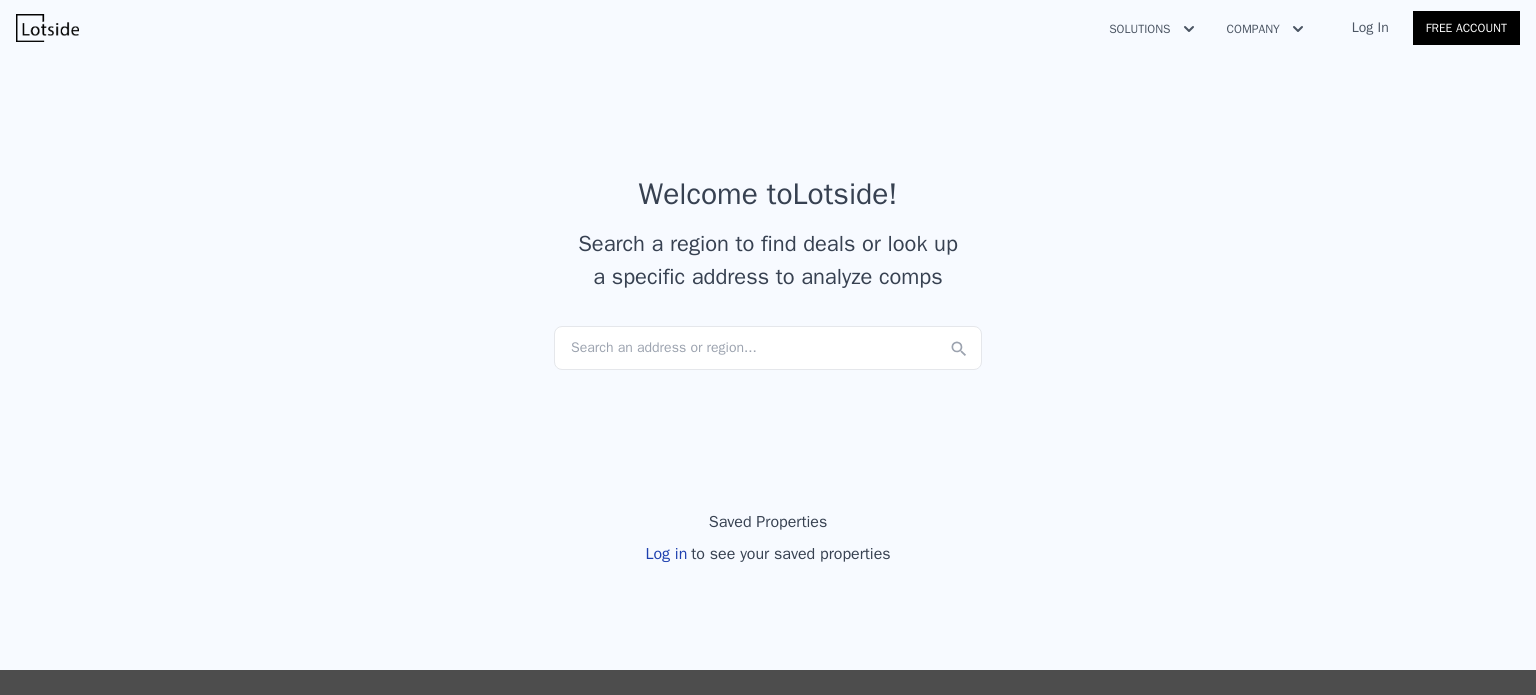 scroll, scrollTop: 0, scrollLeft: 0, axis: both 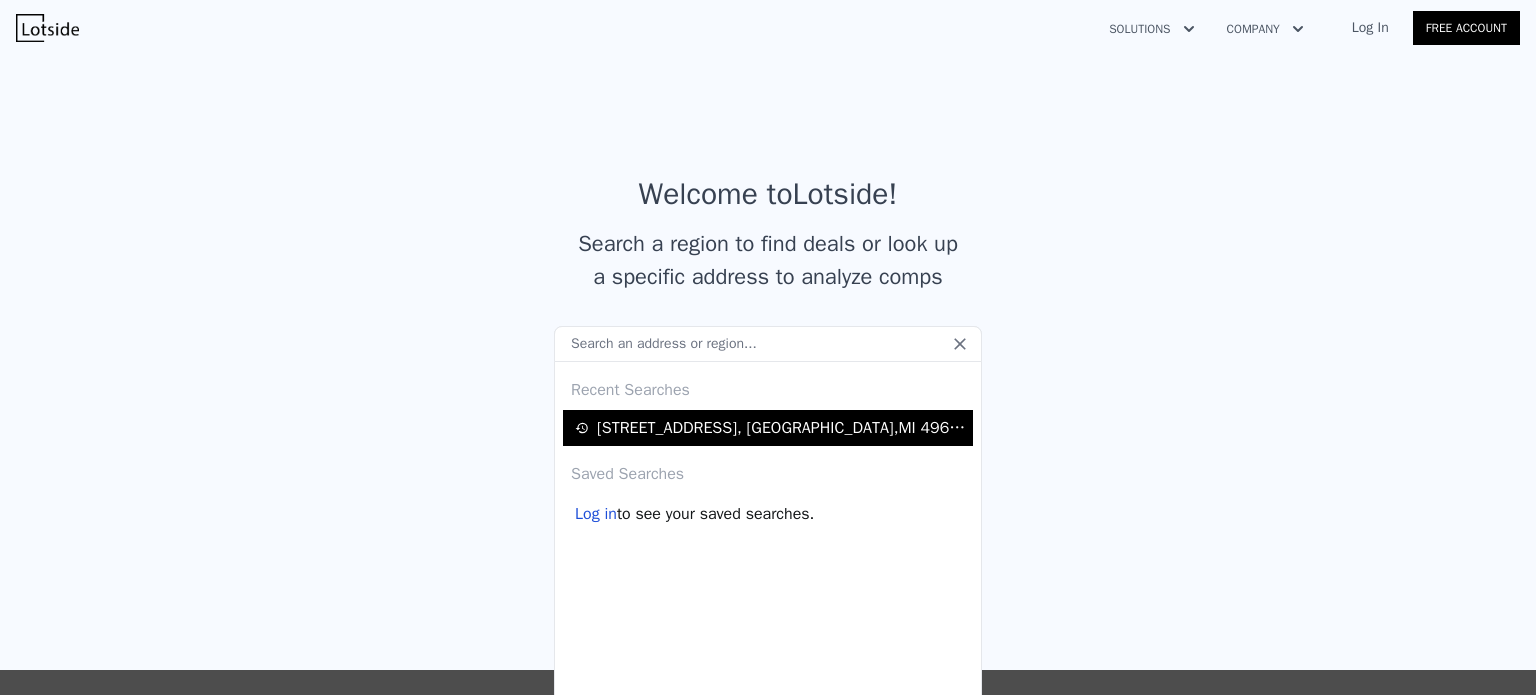 click on "9236 E Old M 63 ,   Lake County ,  MI   49656" at bounding box center (782, 428) 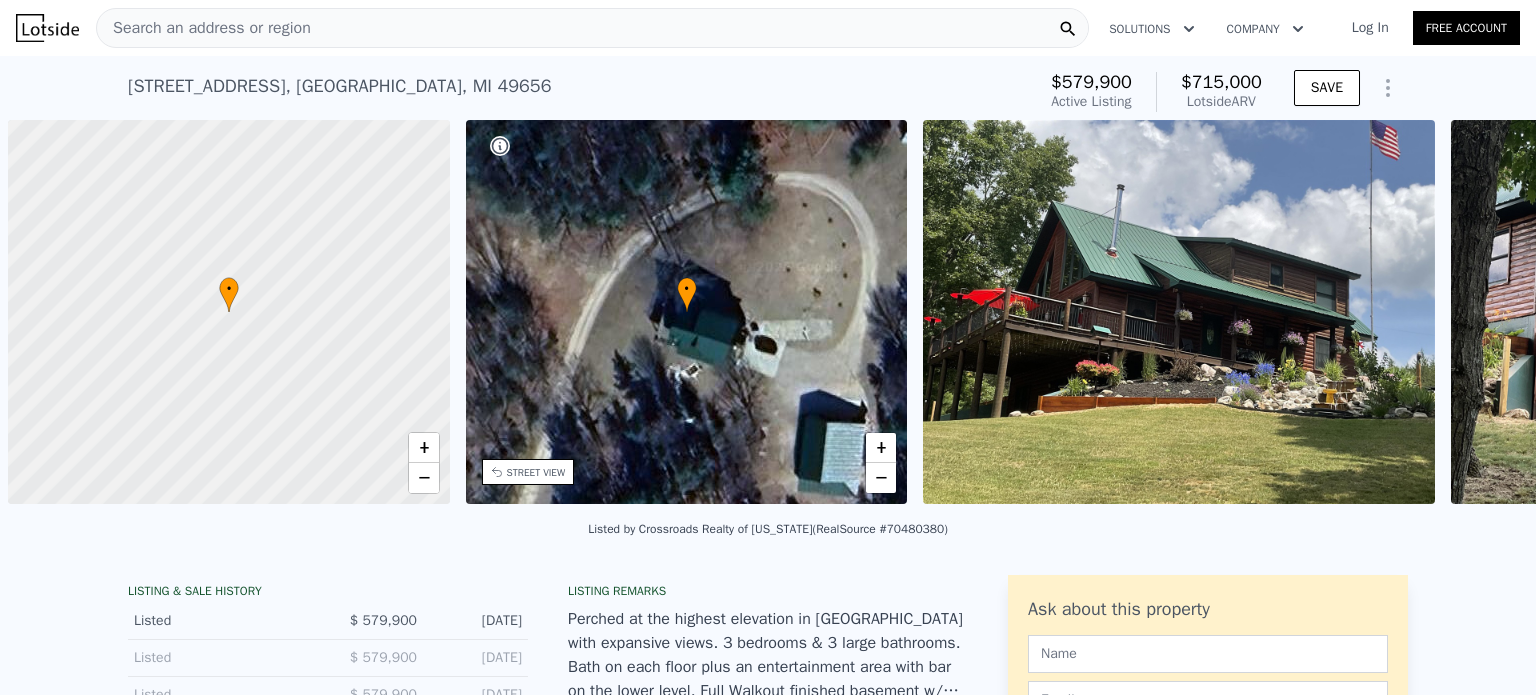 scroll, scrollTop: 0, scrollLeft: 8, axis: horizontal 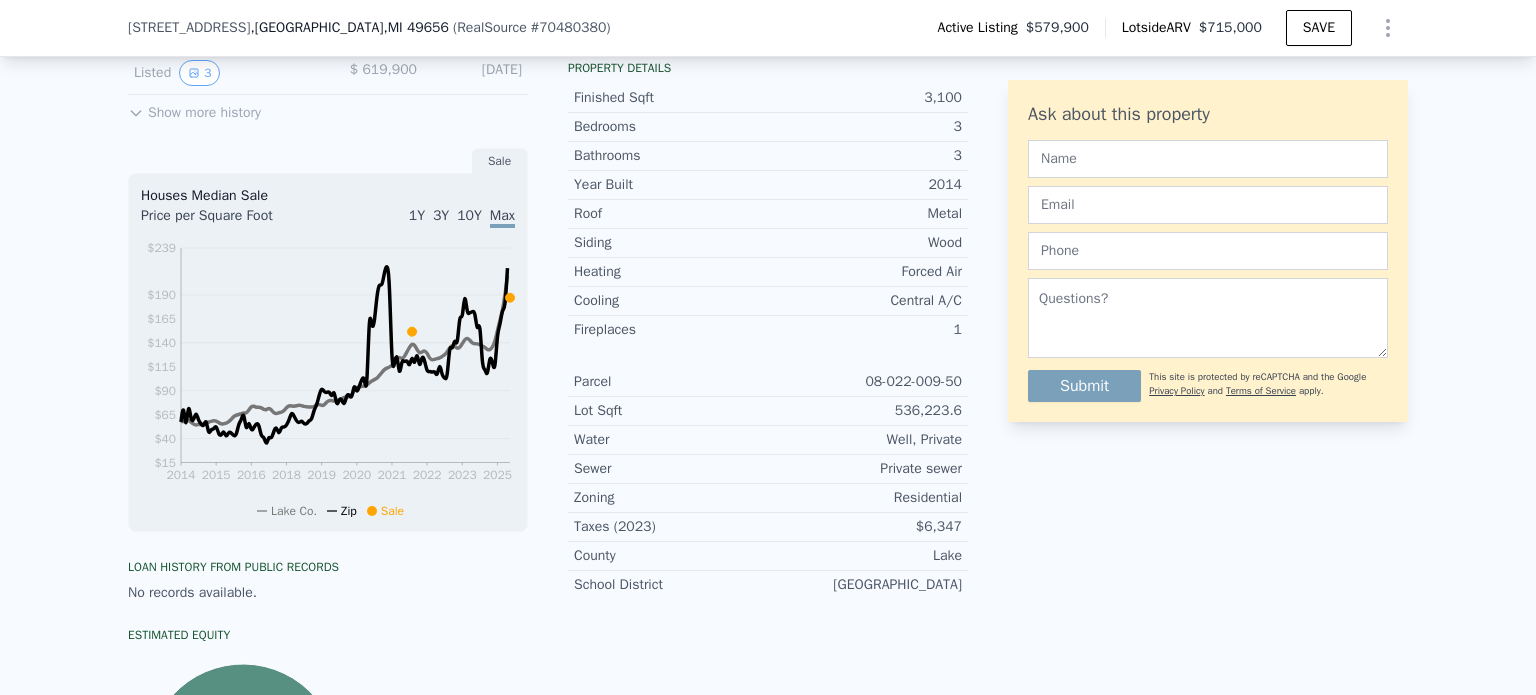 click on "Show more history" at bounding box center (194, 109) 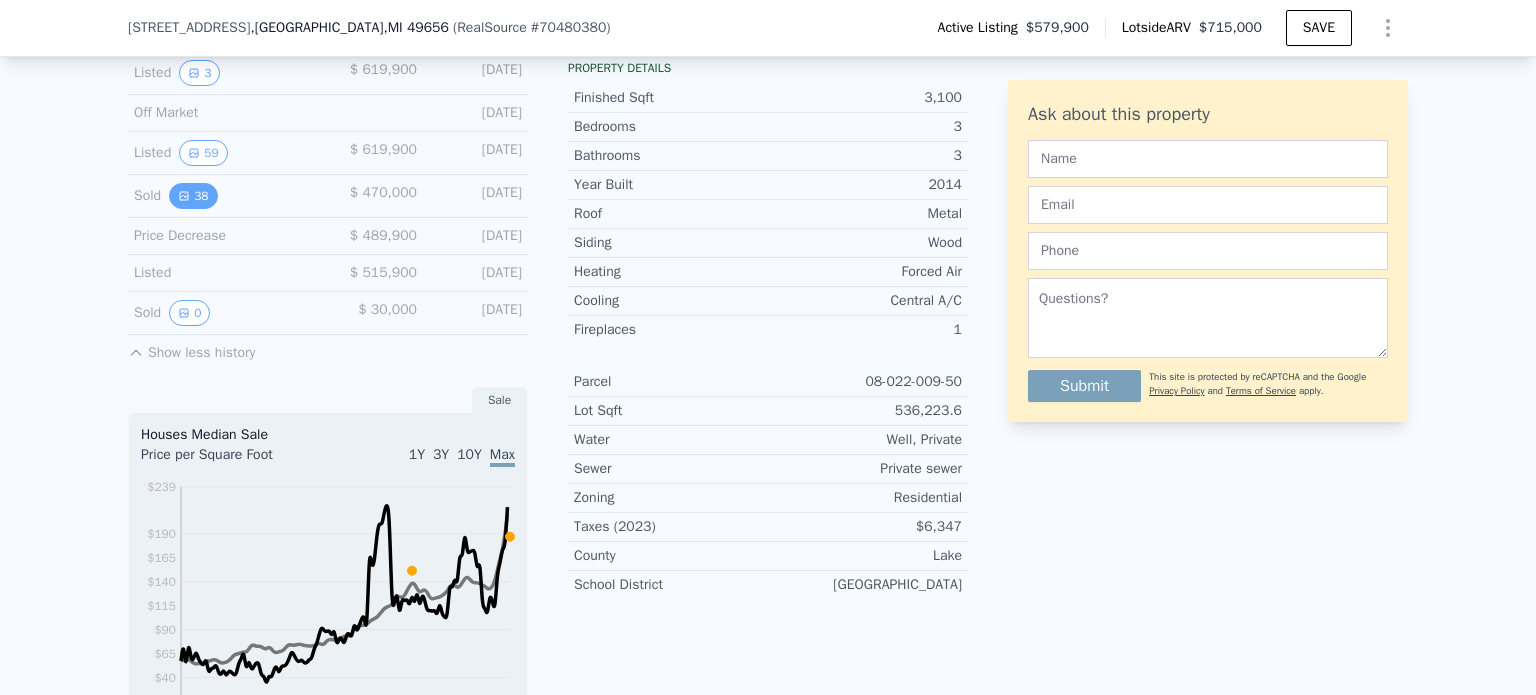 click on "38" at bounding box center [193, 196] 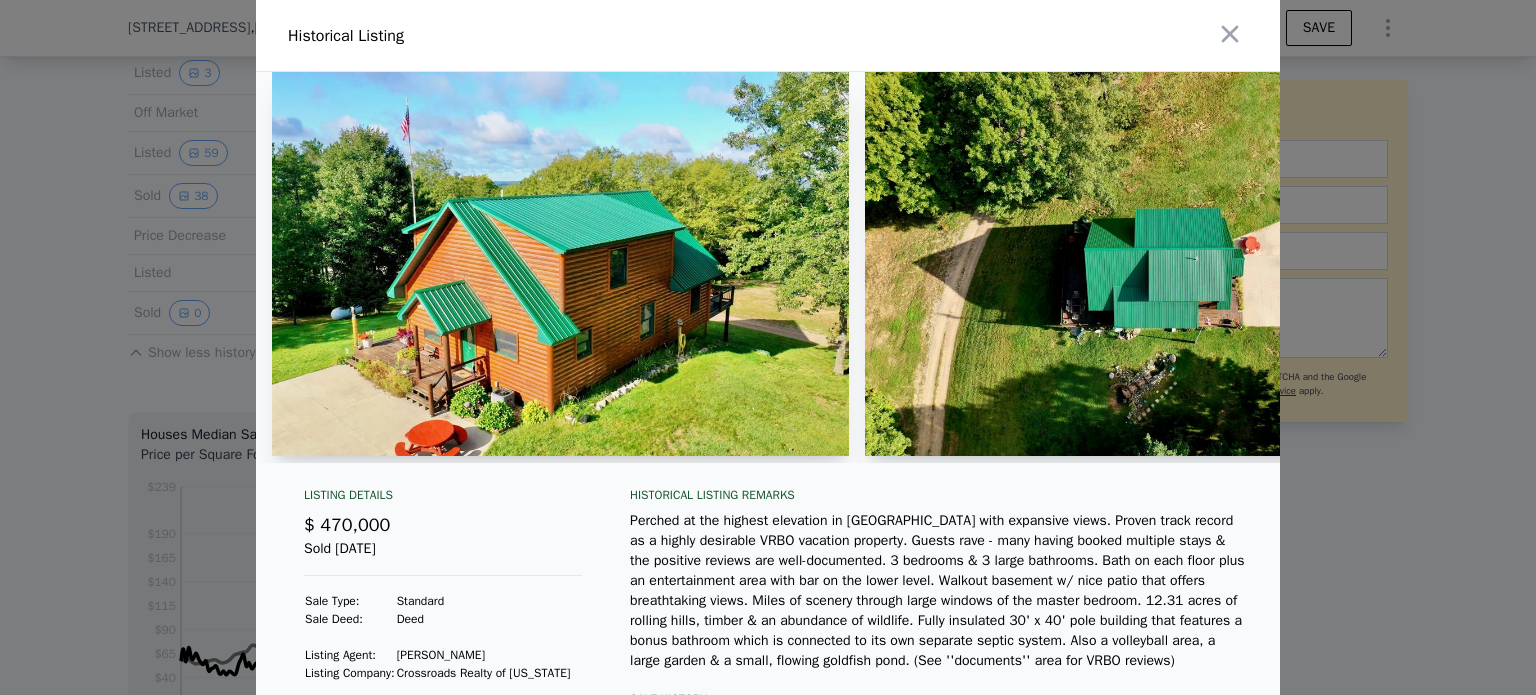 click at bounding box center [560, 264] 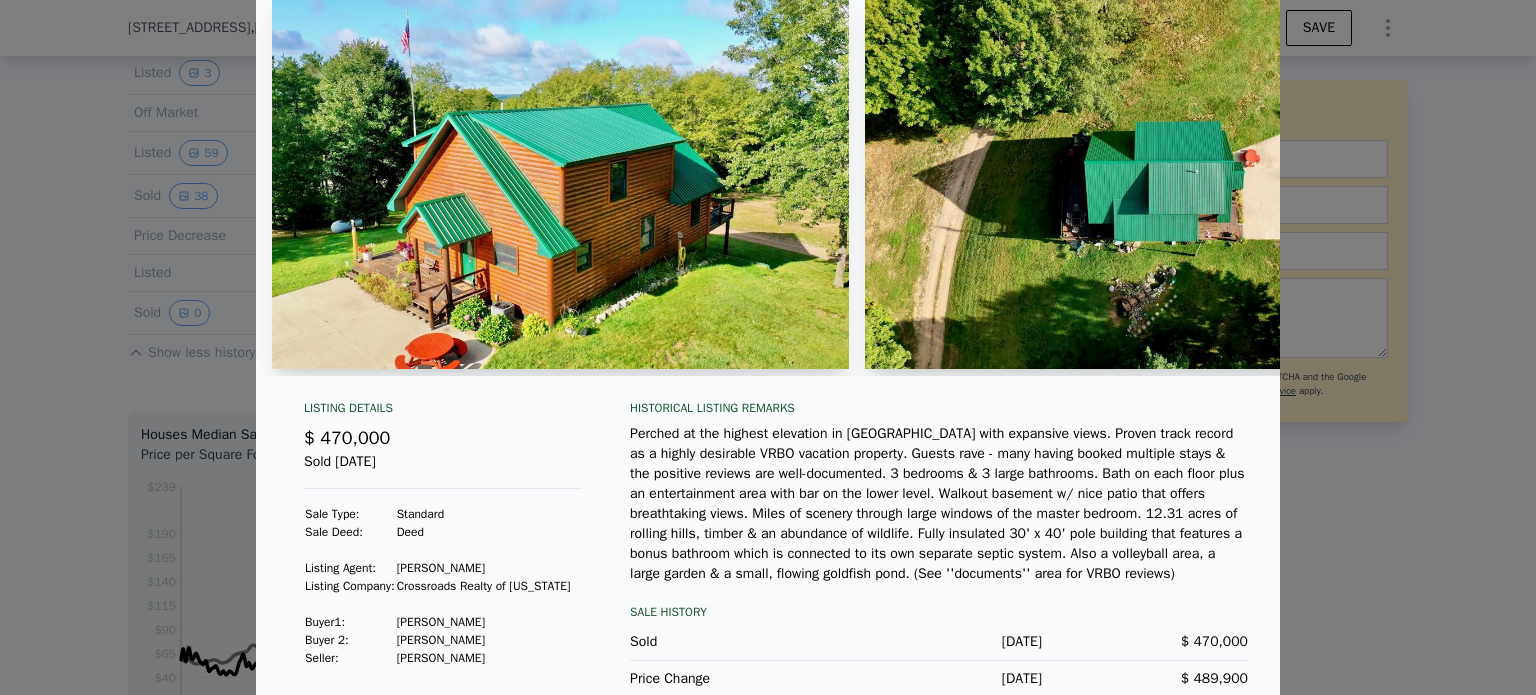 scroll, scrollTop: 0, scrollLeft: 0, axis: both 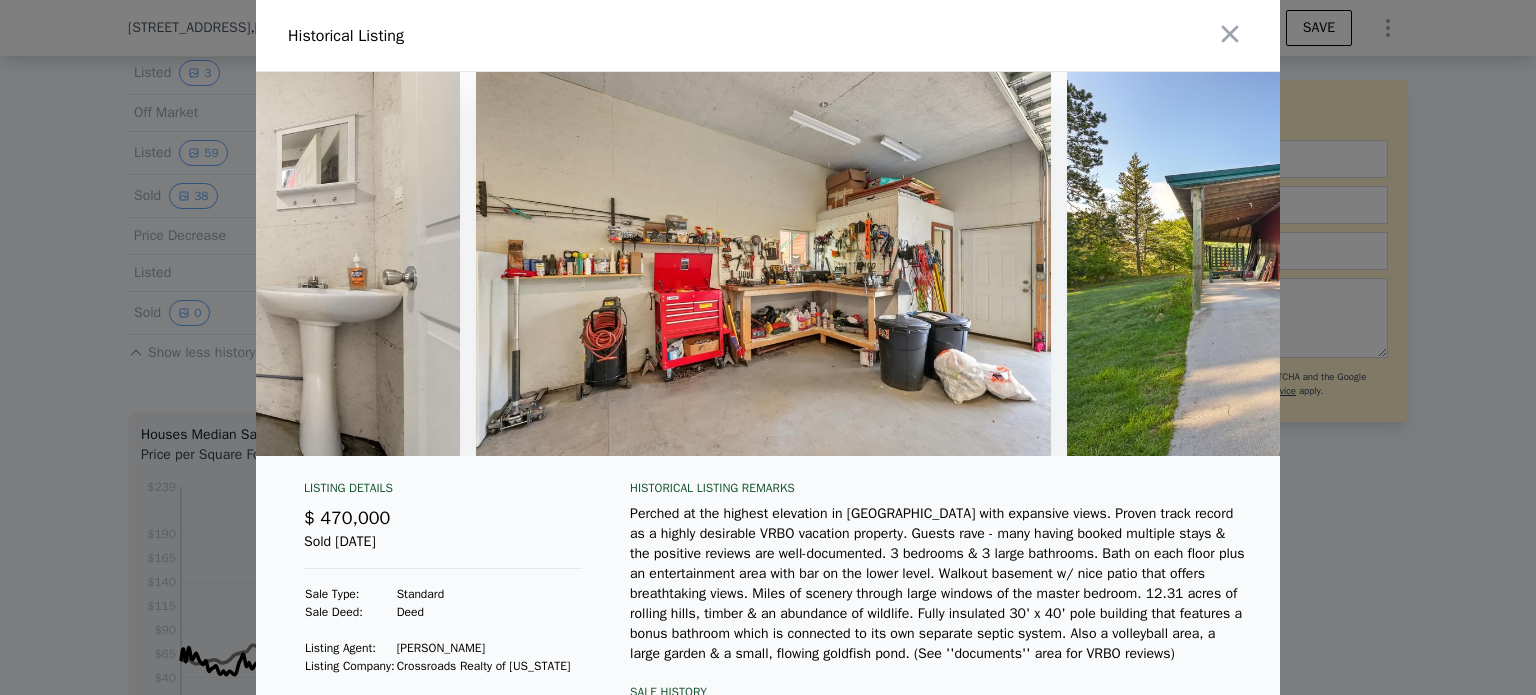 click at bounding box center (1354, 264) 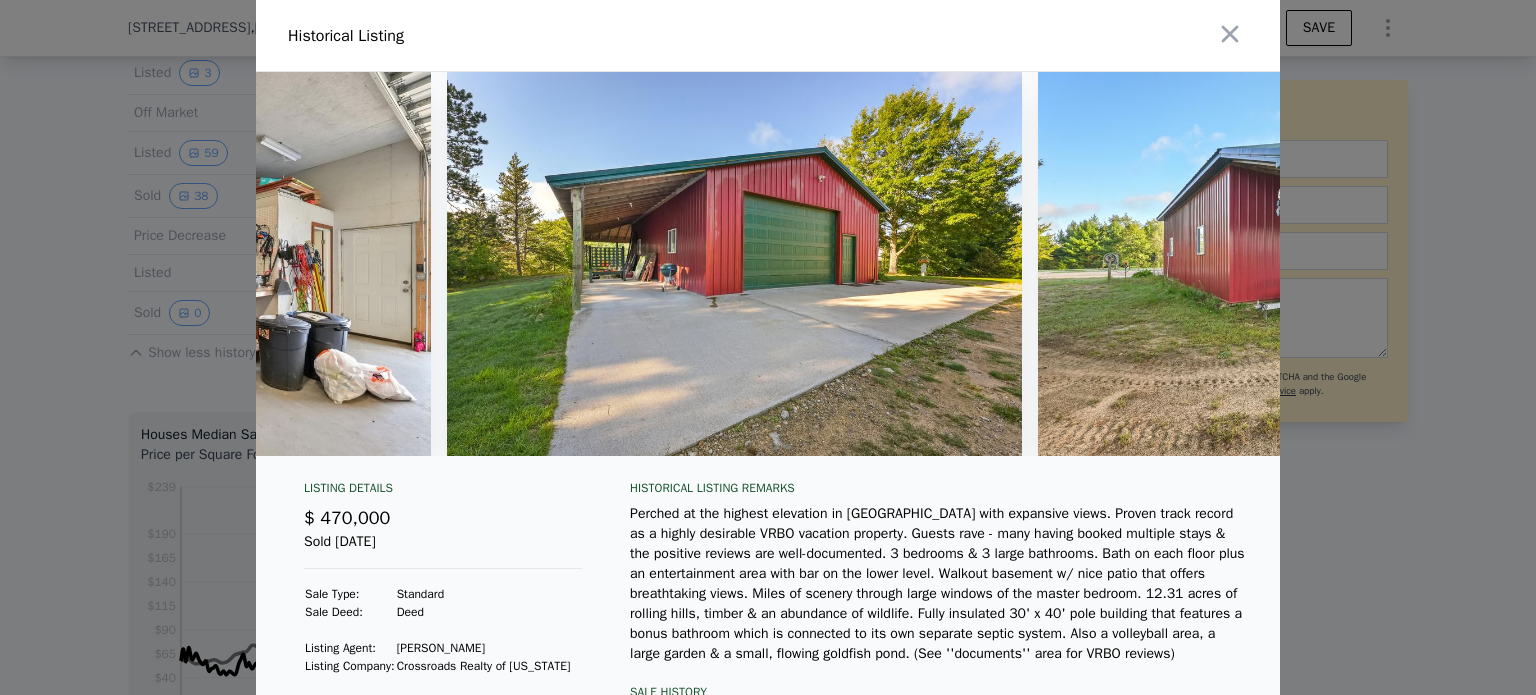 scroll, scrollTop: 0, scrollLeft: 21140, axis: horizontal 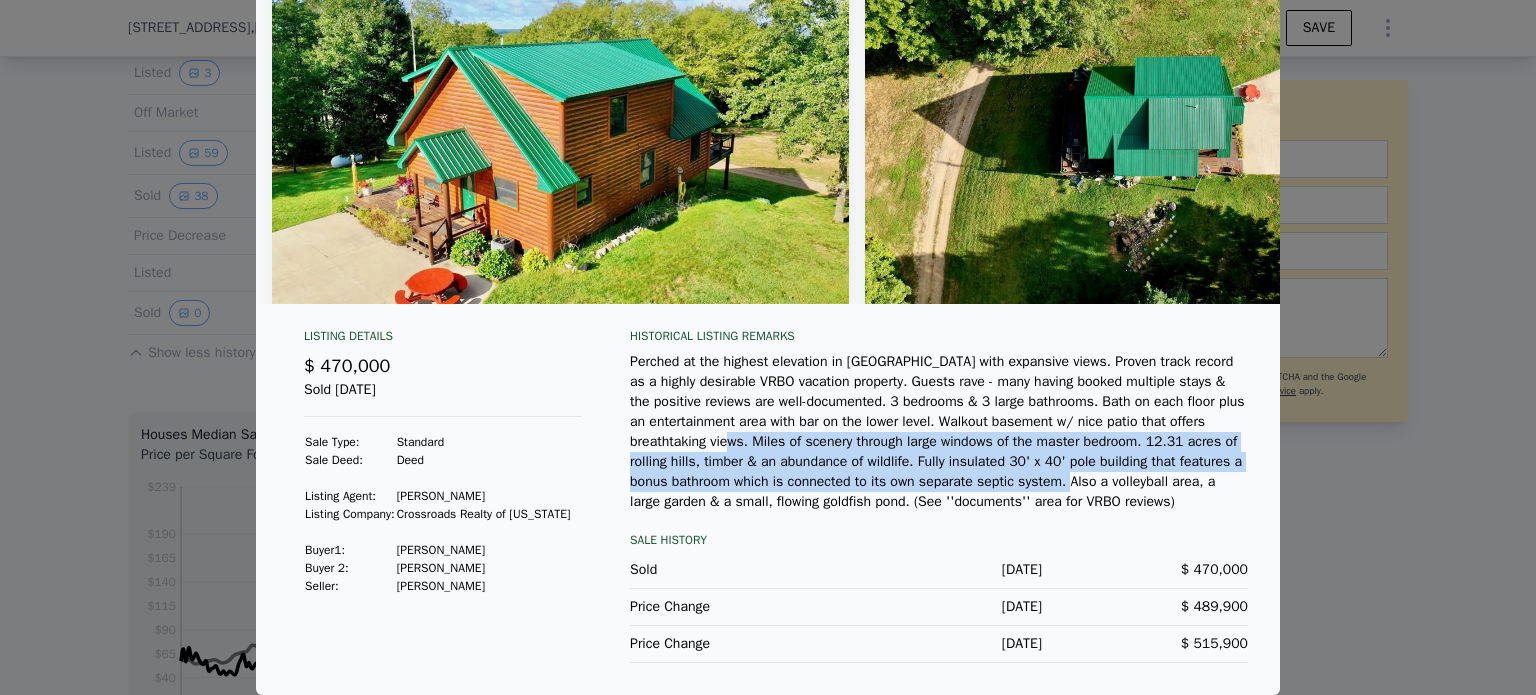 drag, startPoint x: 668, startPoint y: 443, endPoint x: 923, endPoint y: 475, distance: 257 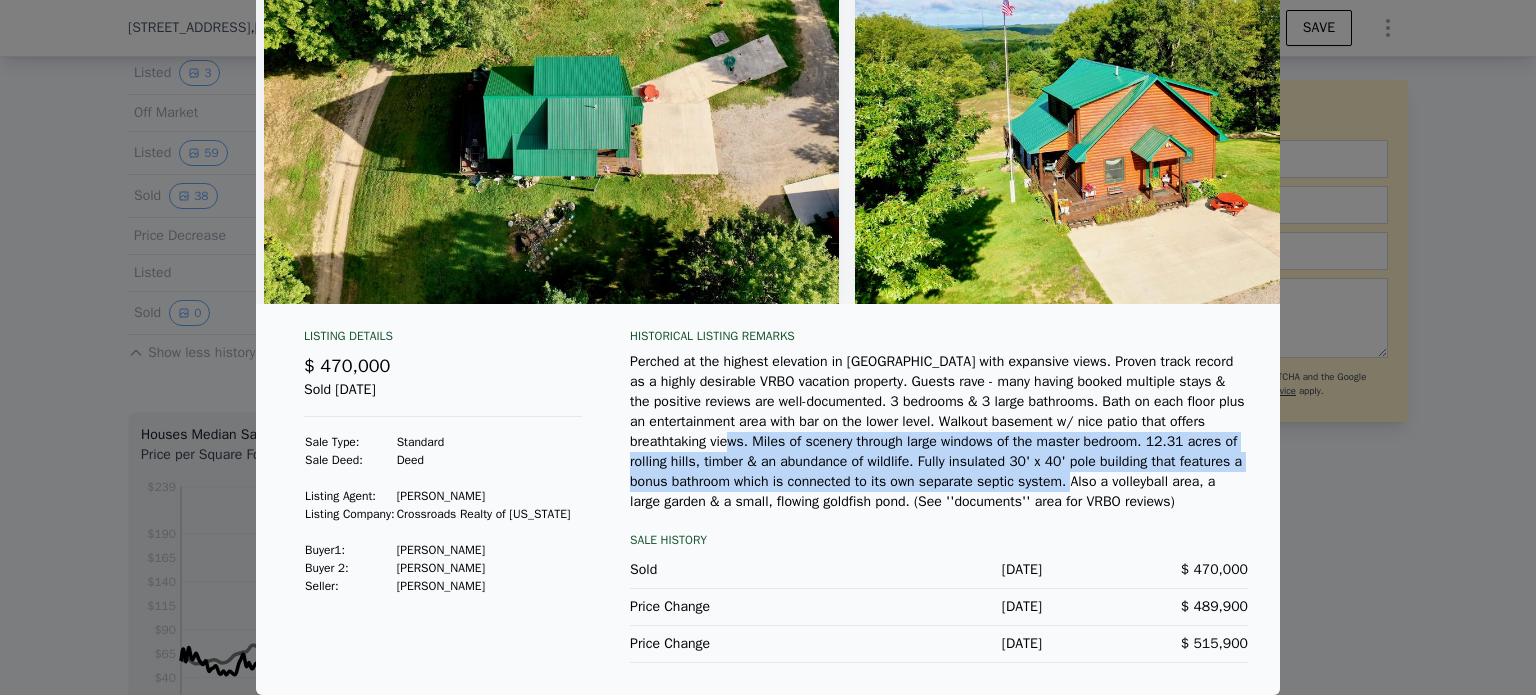 scroll, scrollTop: 0, scrollLeft: 546, axis: horizontal 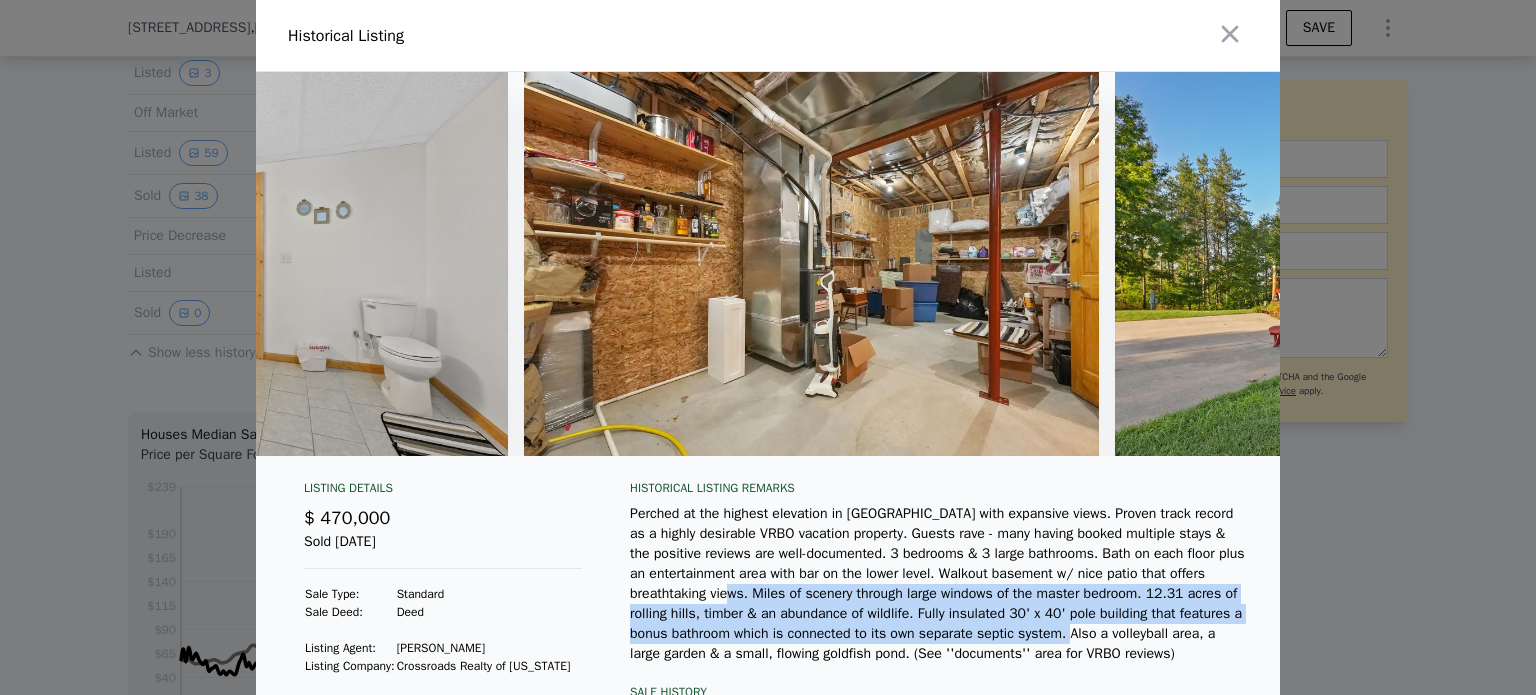 click at bounding box center (811, 264) 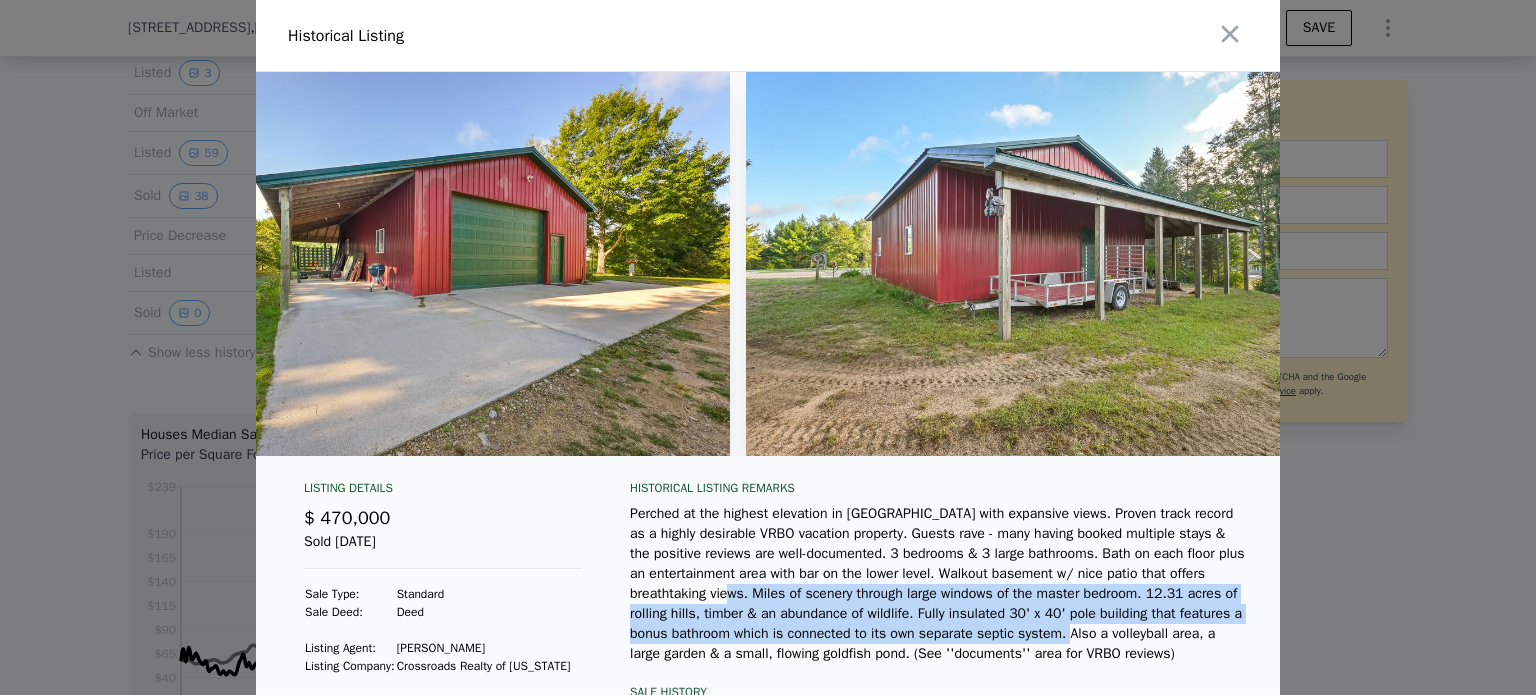 scroll, scrollTop: 0, scrollLeft: 21468, axis: horizontal 